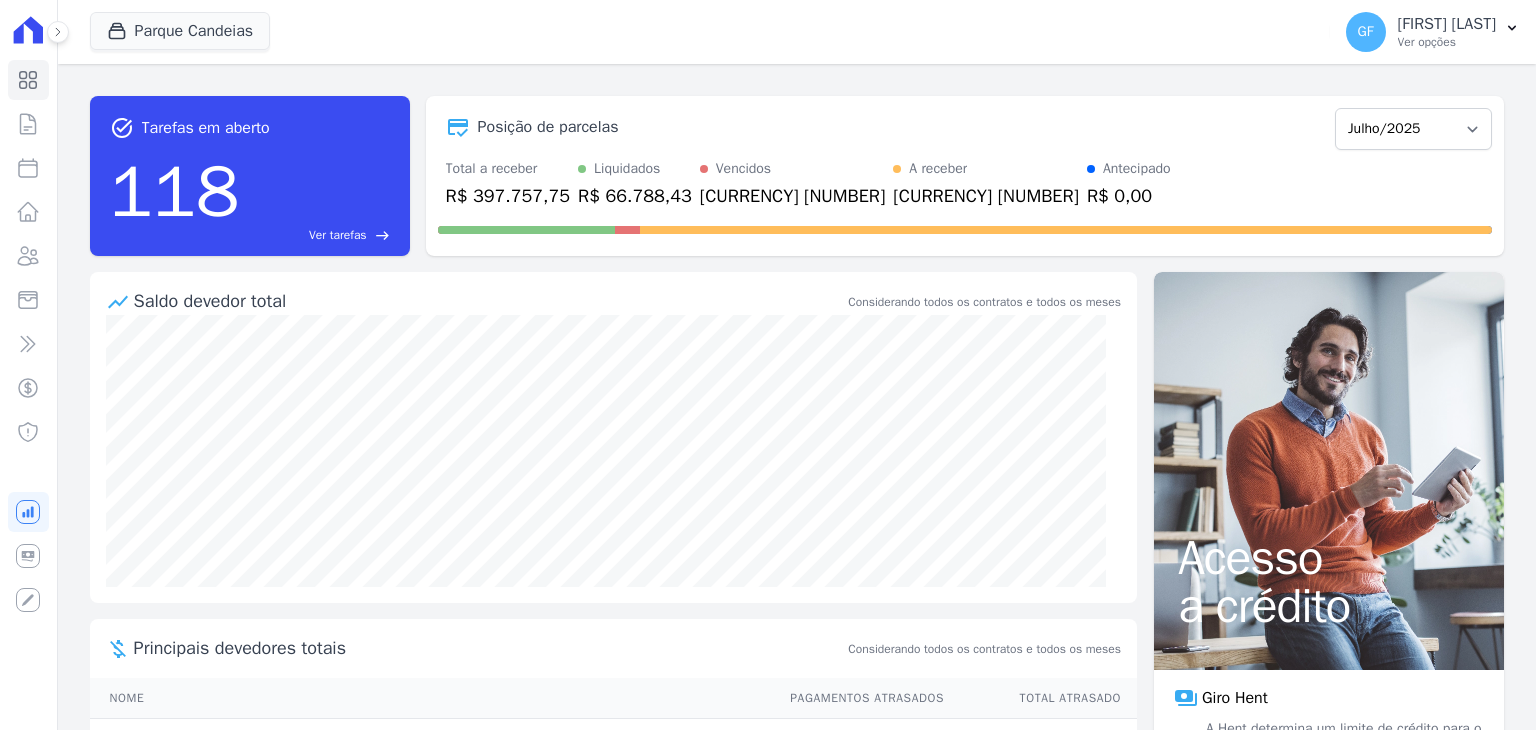 scroll, scrollTop: 0, scrollLeft: 0, axis: both 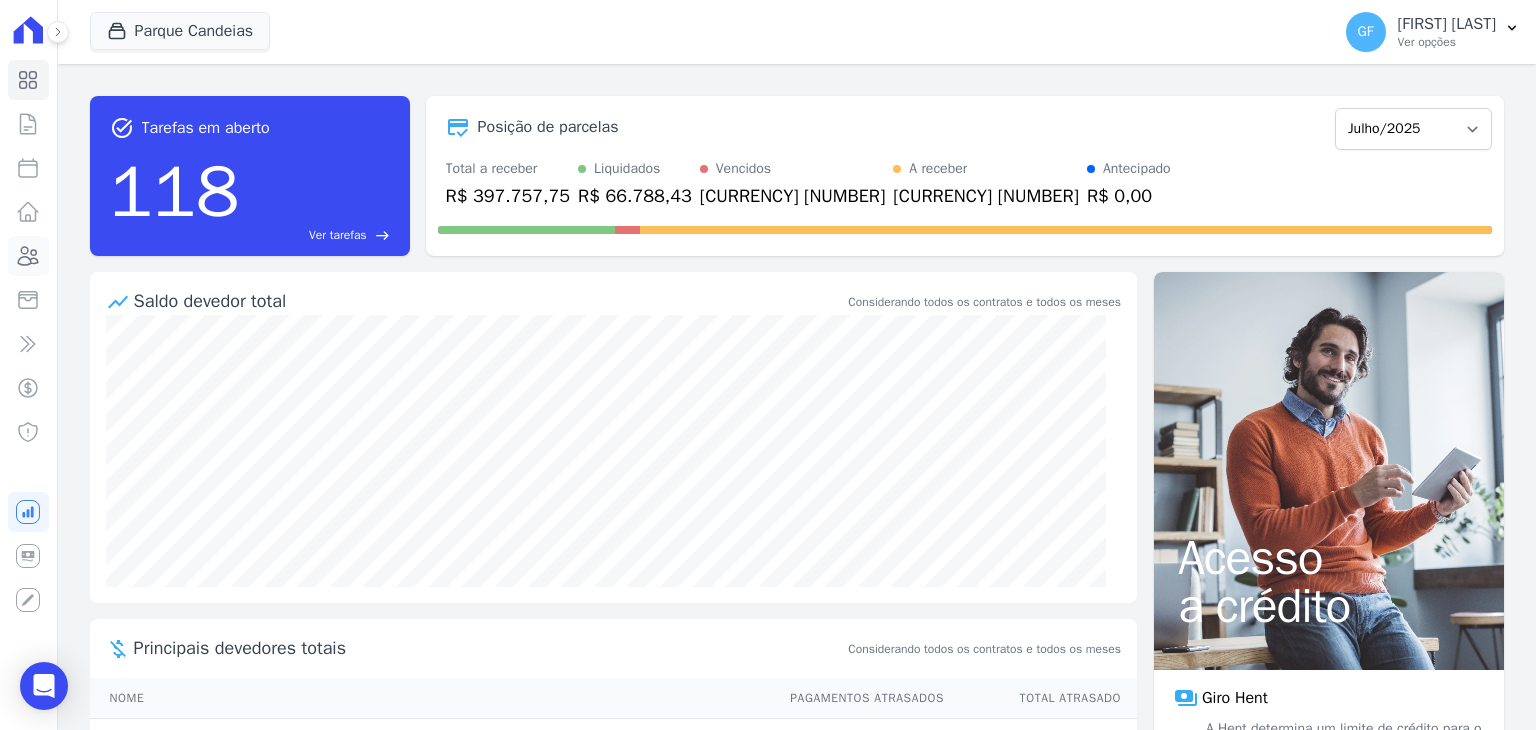 click at bounding box center [28, 256] 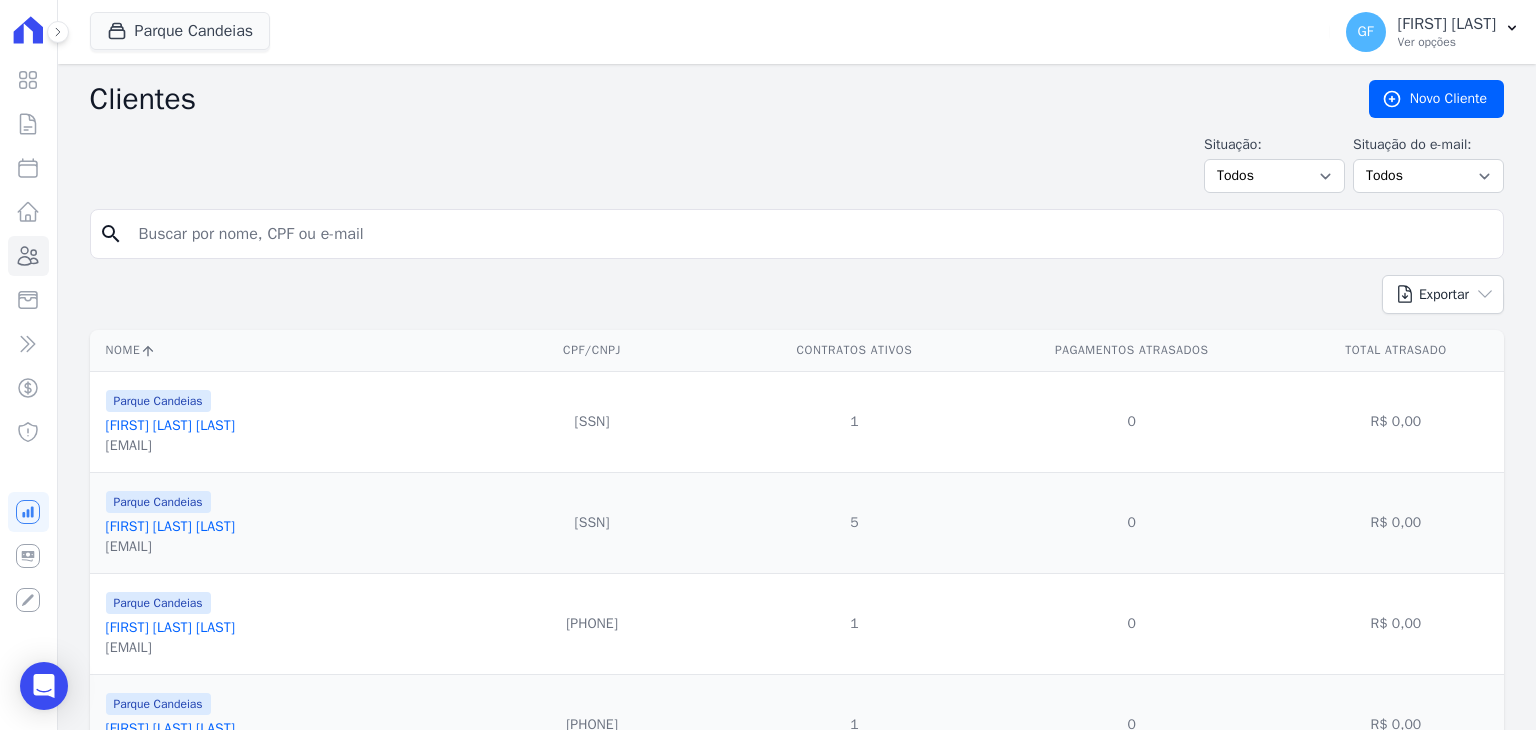 click at bounding box center [811, 234] 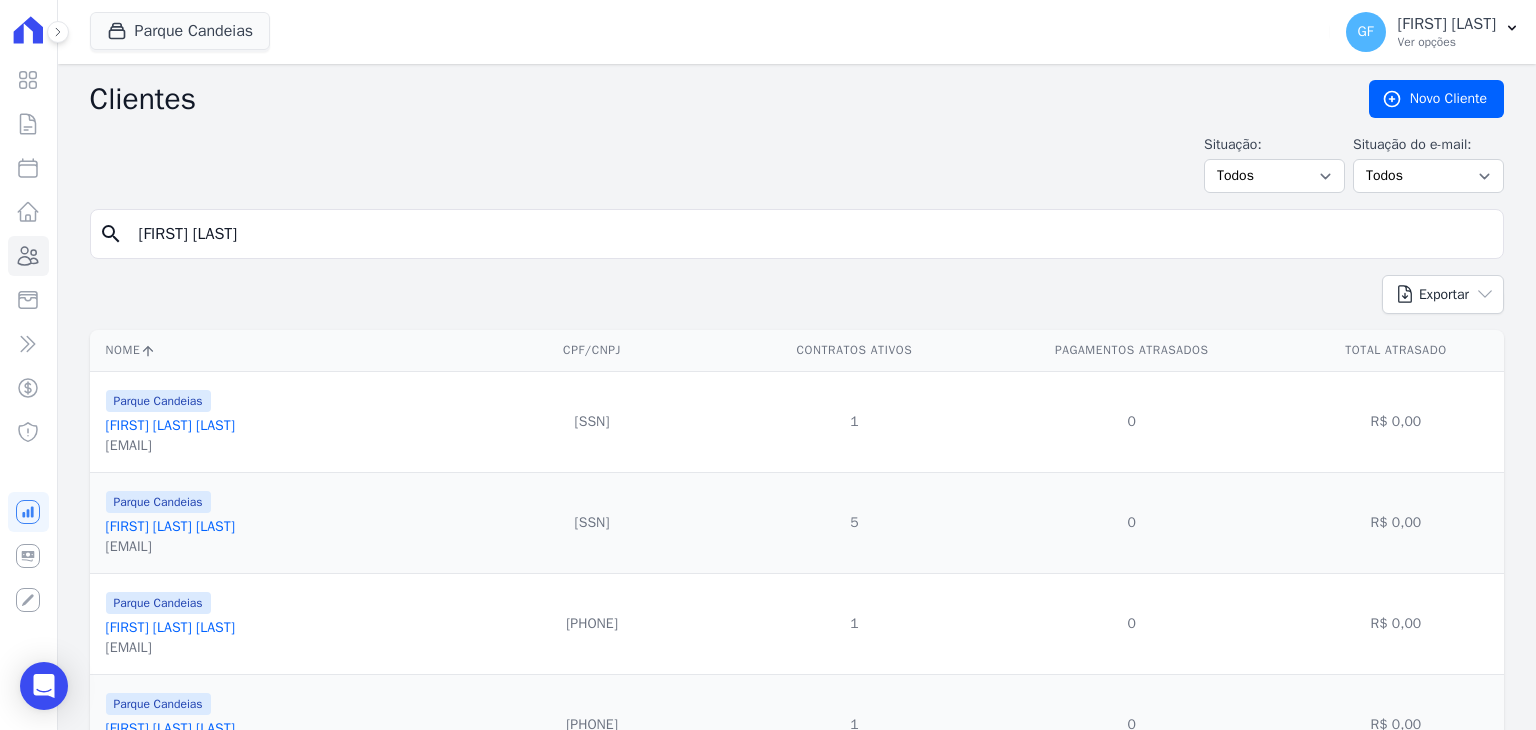 type on "[FIRST] [LAST]" 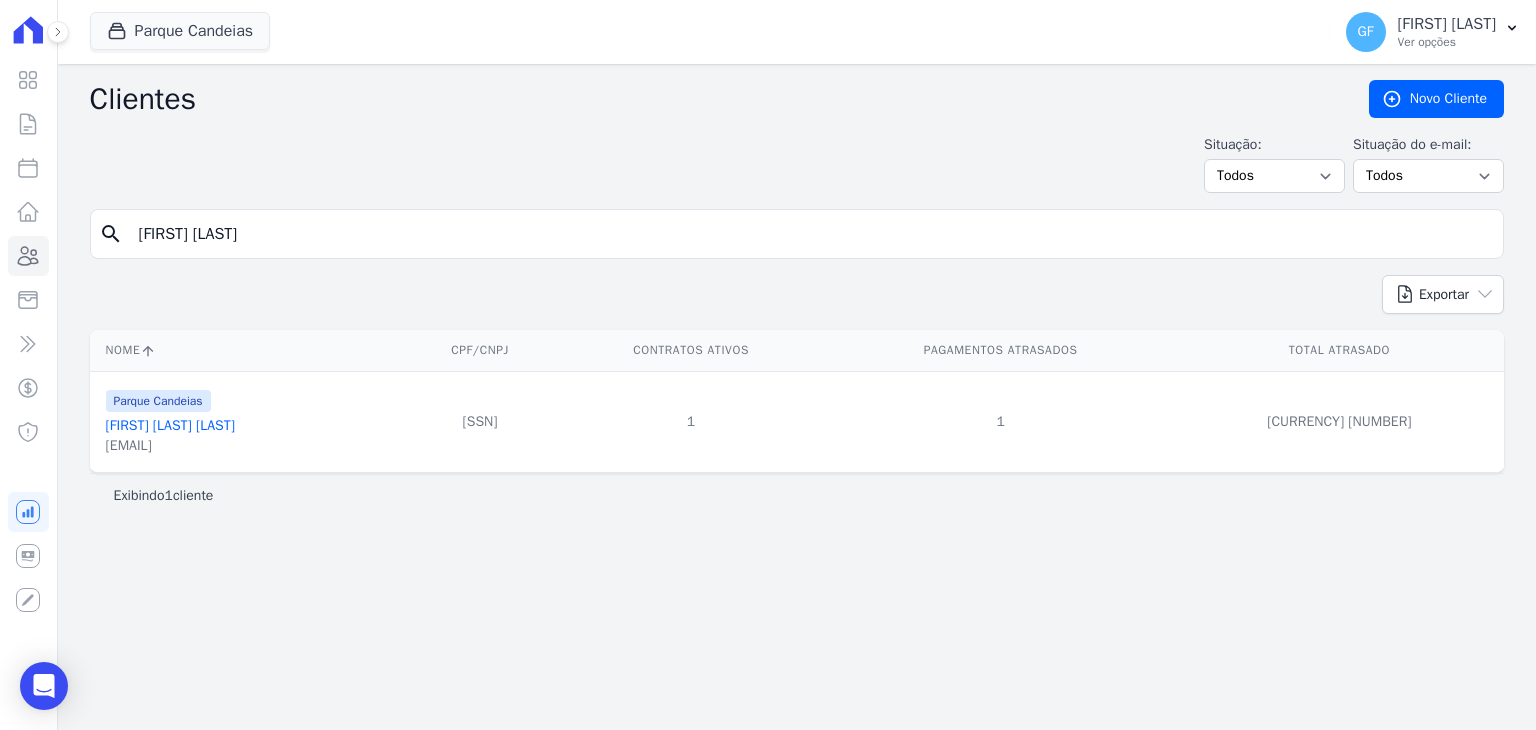 click on "[FIRST] [LAST] [LAST]" at bounding box center (170, 425) 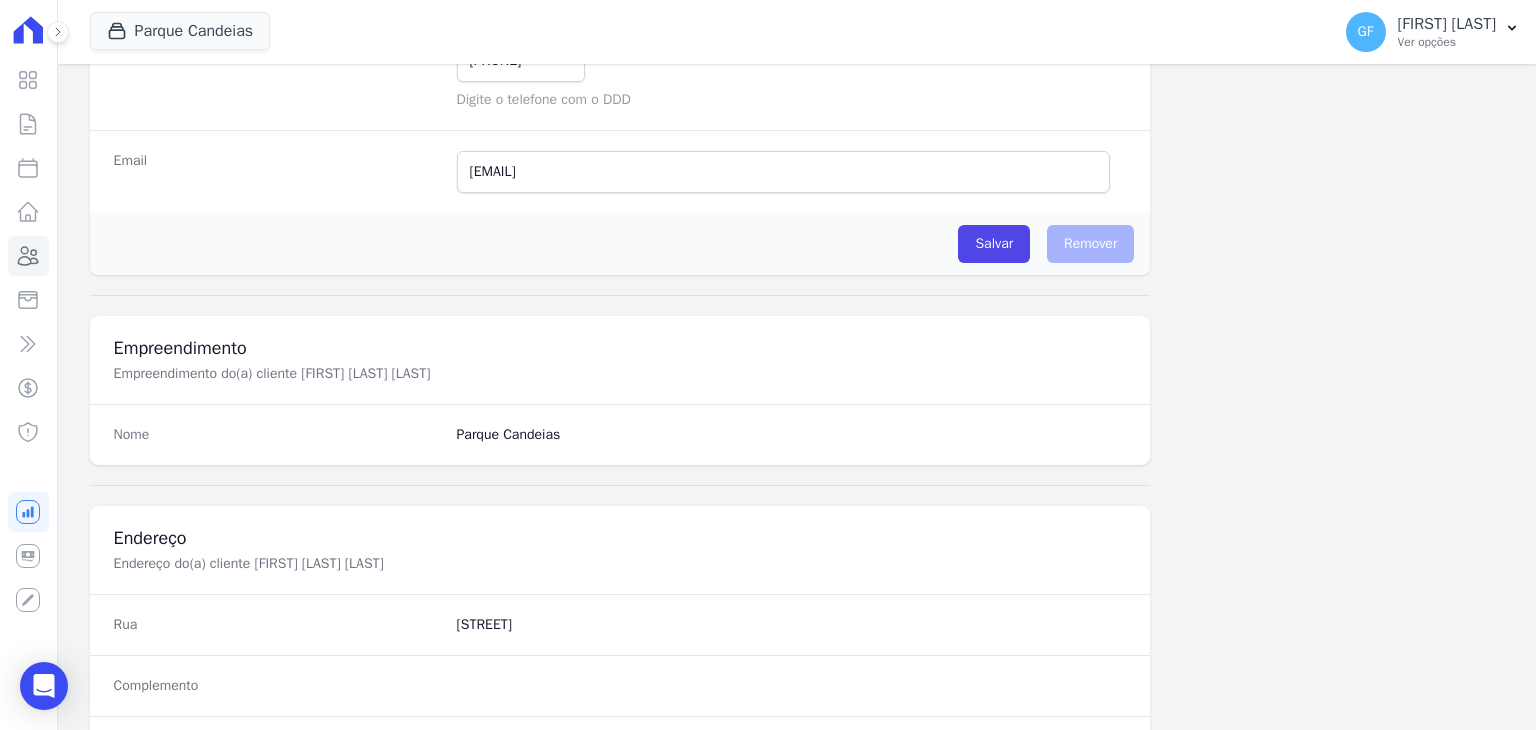 scroll, scrollTop: 1135, scrollLeft: 0, axis: vertical 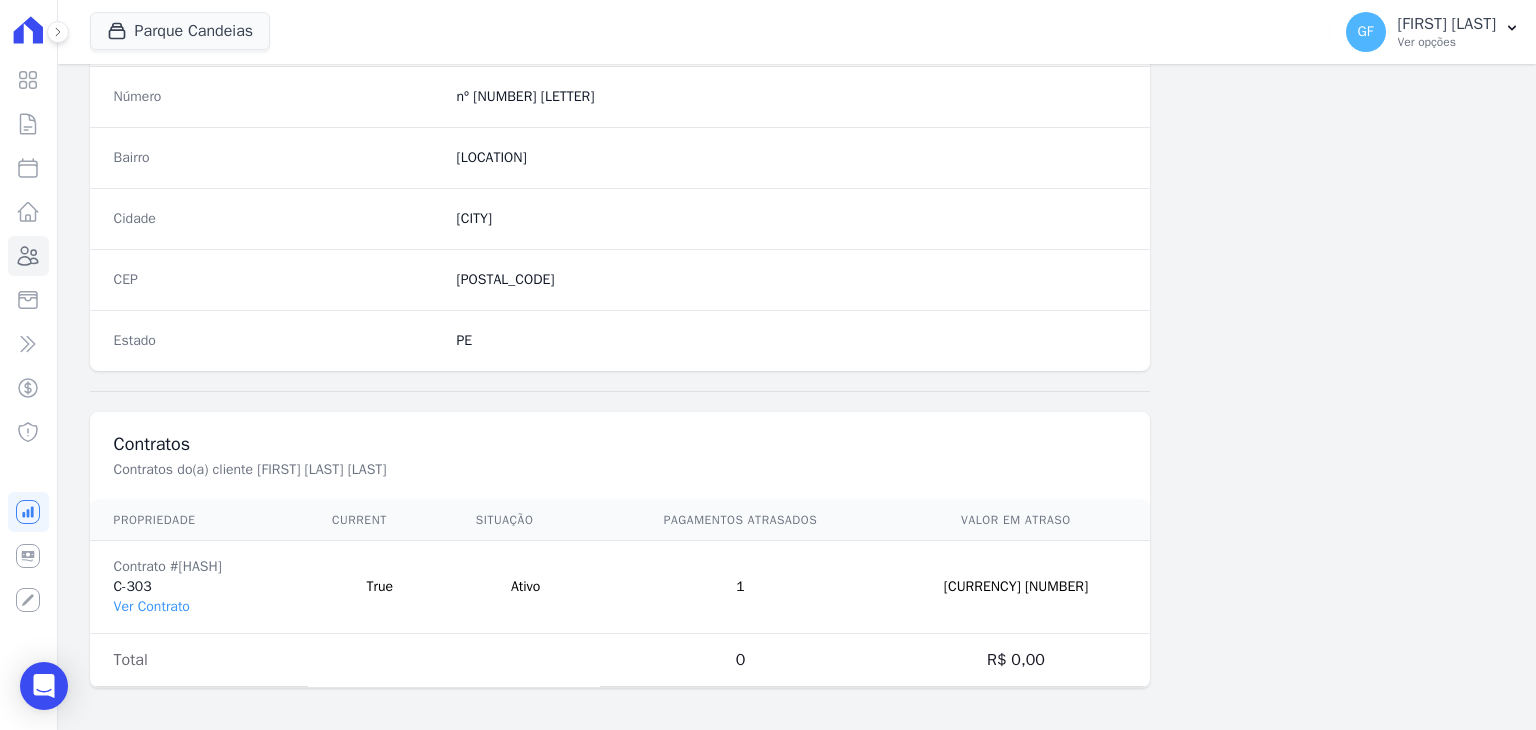 click on "Contrato #[HASH] C-303 Ver Contrato" at bounding box center (199, 587) 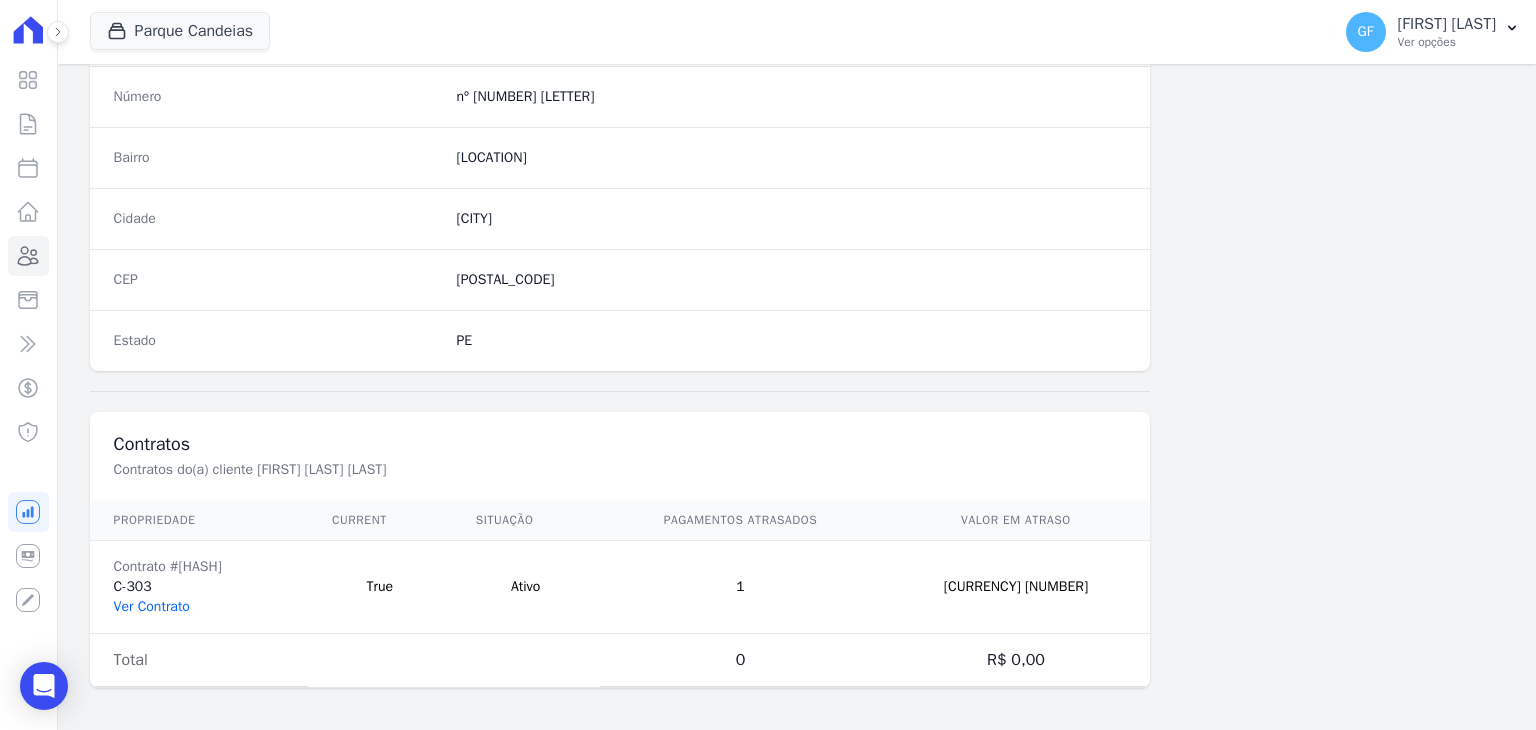 click on "Ver Contrato" at bounding box center [152, 606] 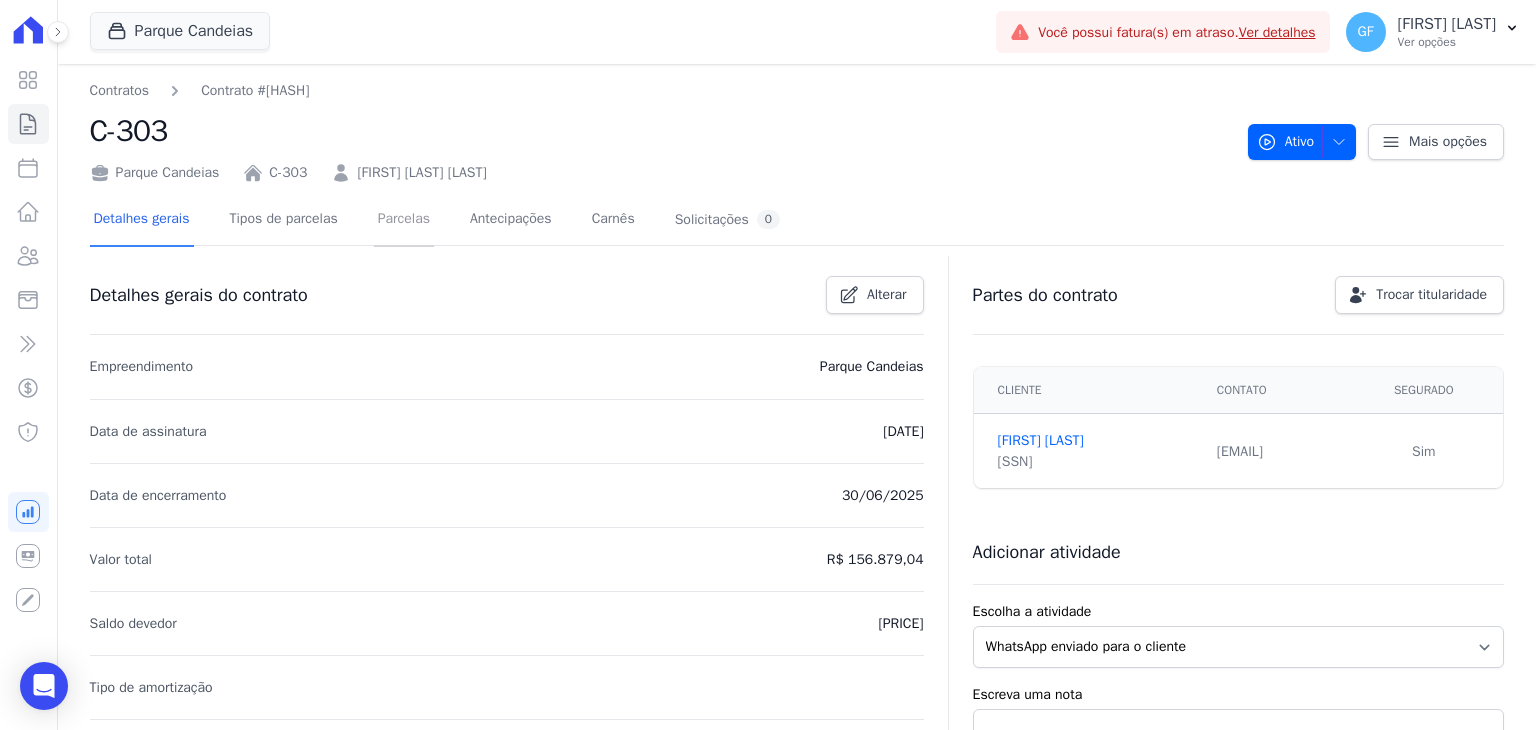 click on "Parcelas" at bounding box center [404, 220] 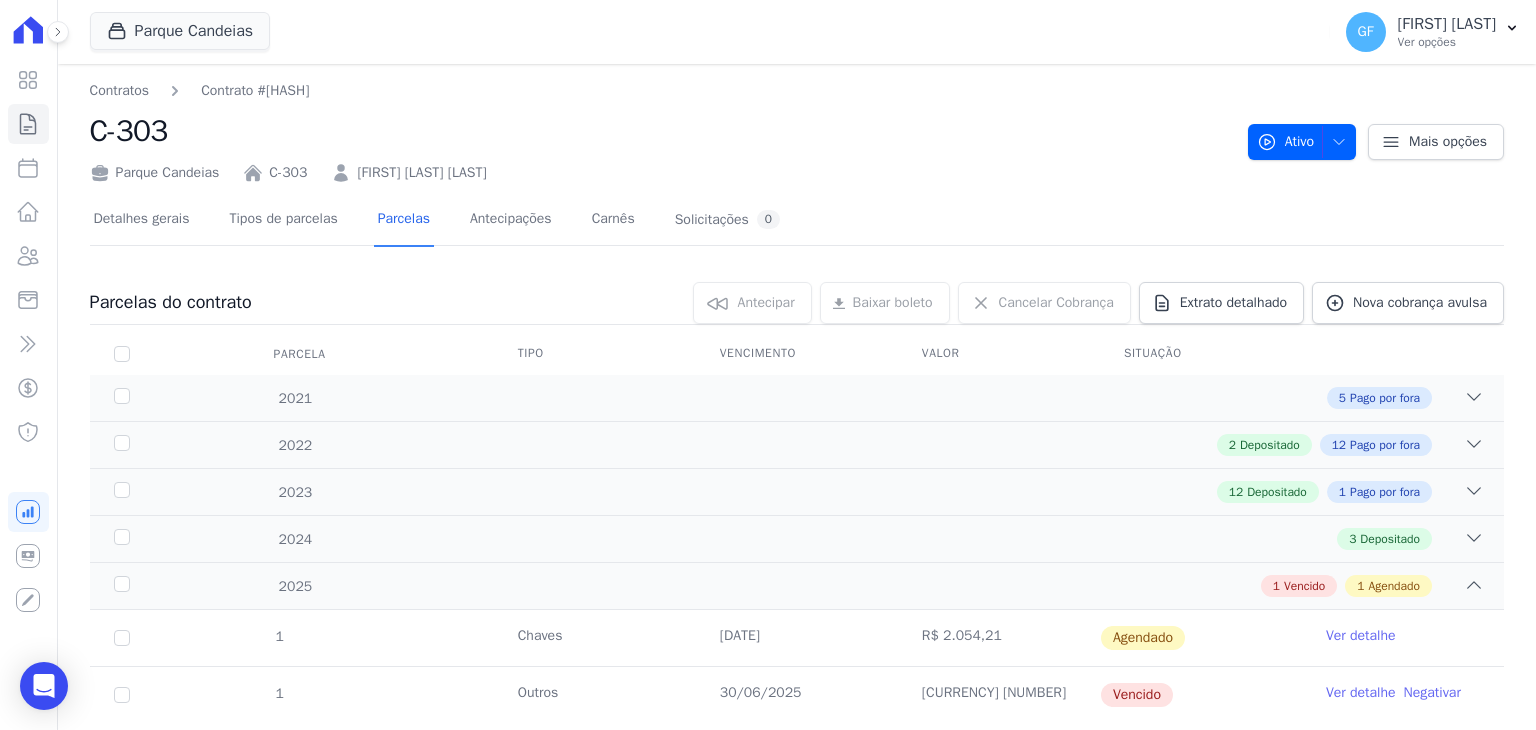 scroll, scrollTop: 51, scrollLeft: 0, axis: vertical 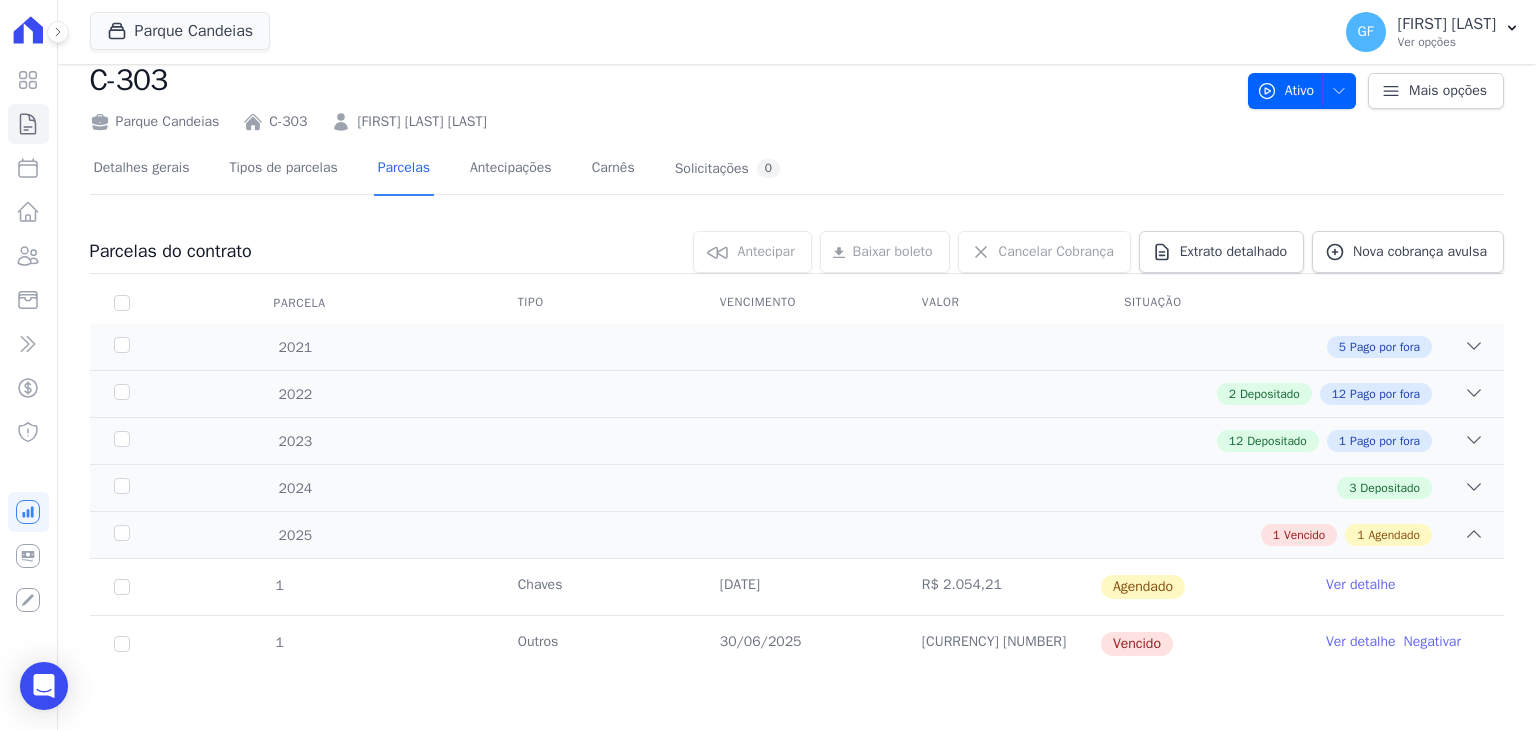 drag, startPoint x: 688, startPoint y: 631, endPoint x: 1139, endPoint y: 663, distance: 452.13382 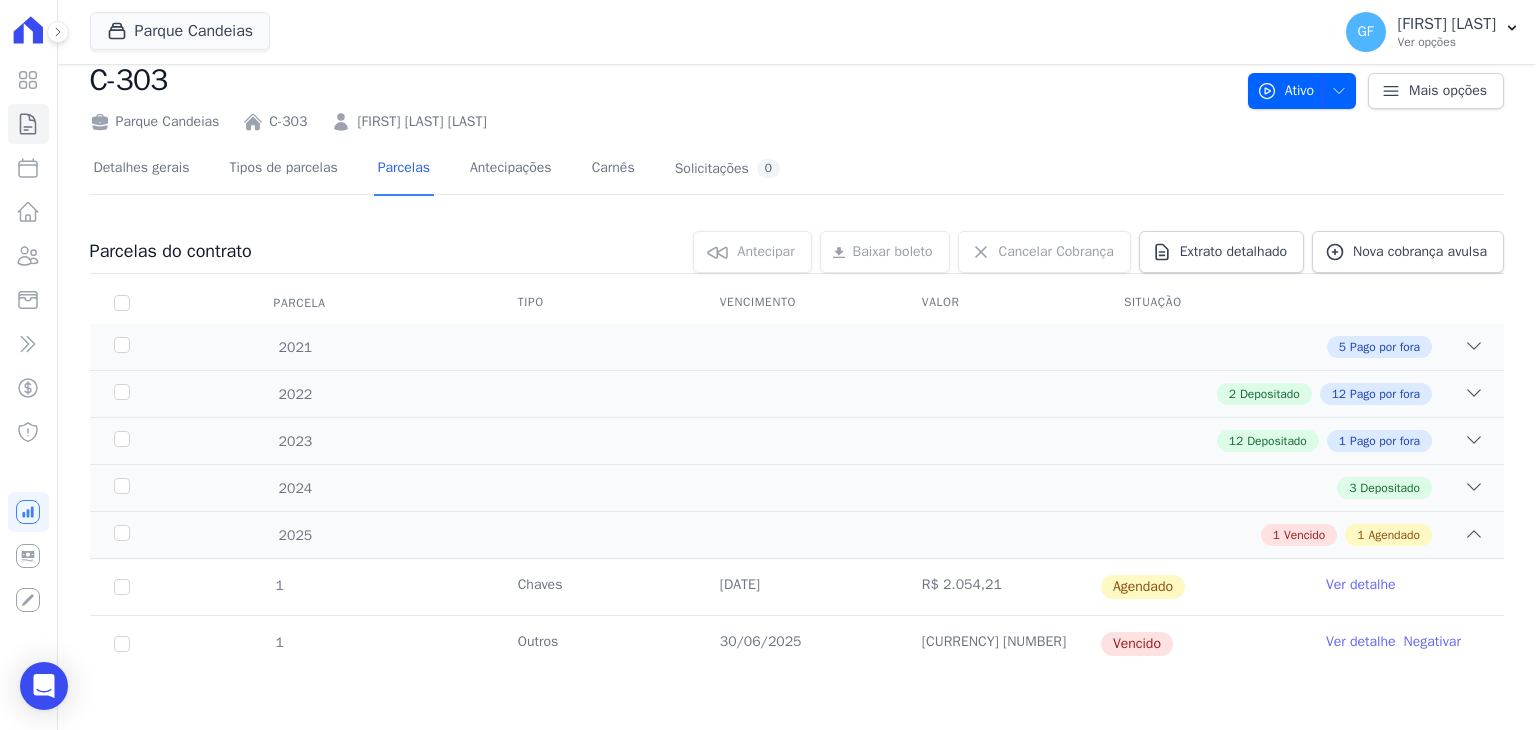 click on "Ver detalhe" at bounding box center (1361, 642) 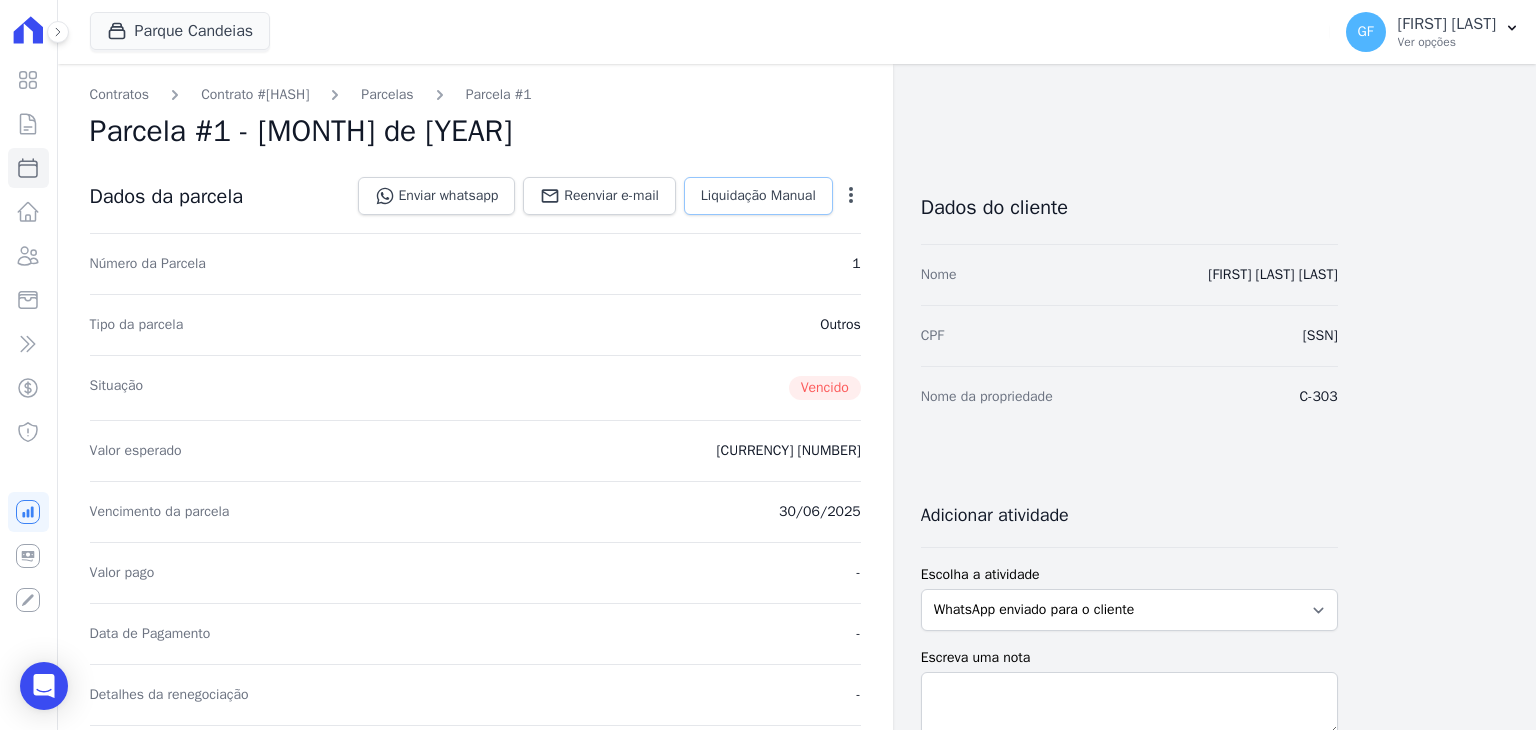 click on "Liquidação Manual" at bounding box center (758, 196) 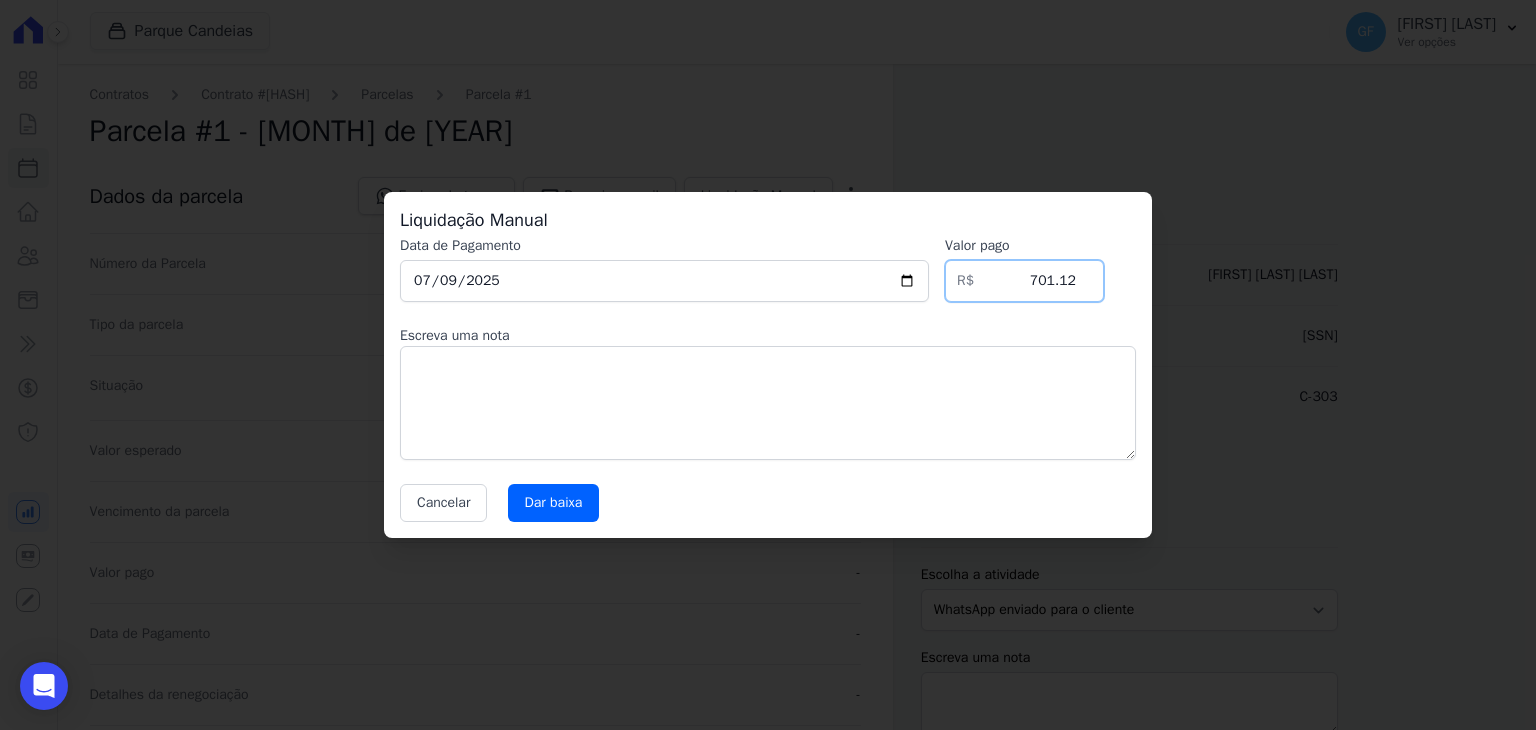 drag, startPoint x: 1025, startPoint y: 286, endPoint x: 1178, endPoint y: 289, distance: 153.0294 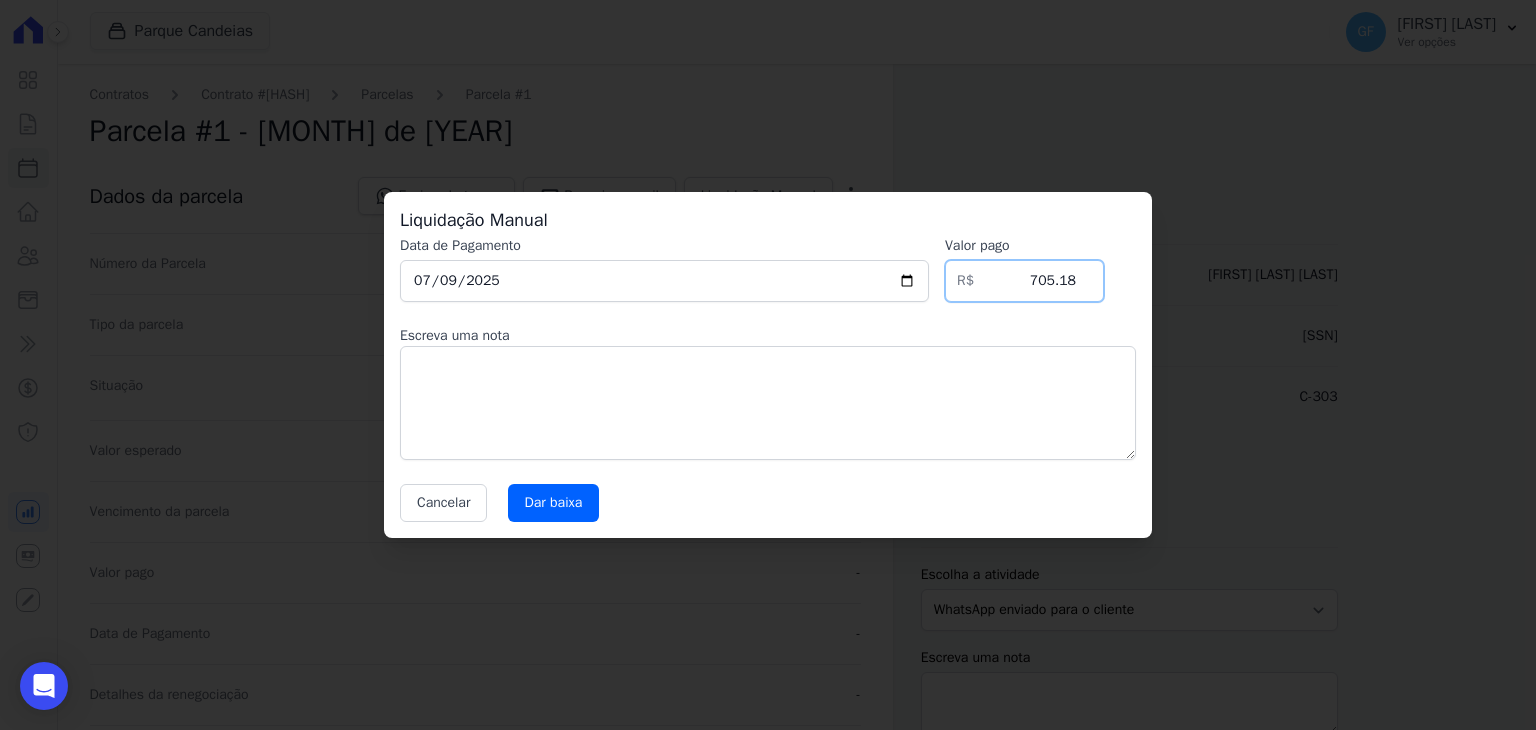 type on "705.18" 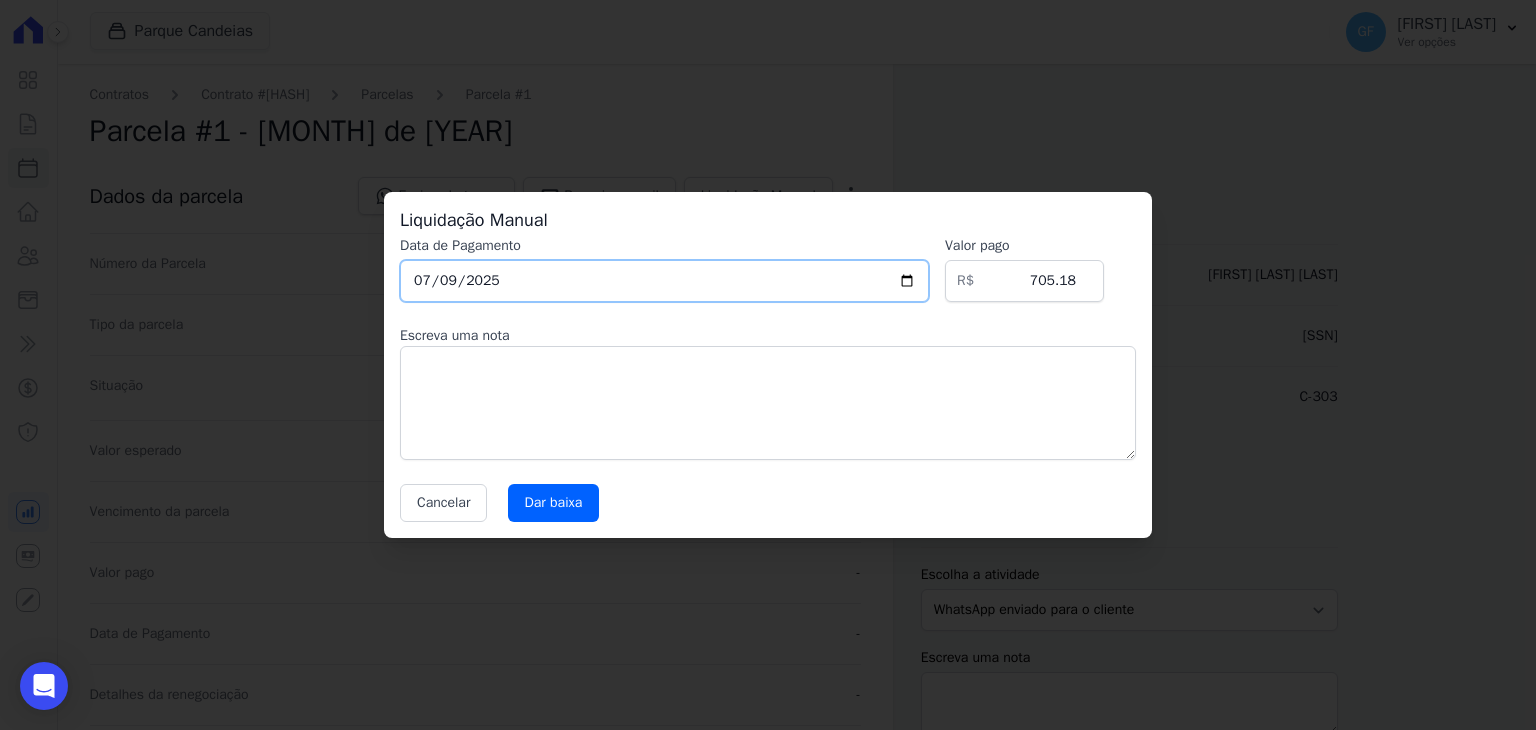 click on "2025-07-09" at bounding box center (664, 281) 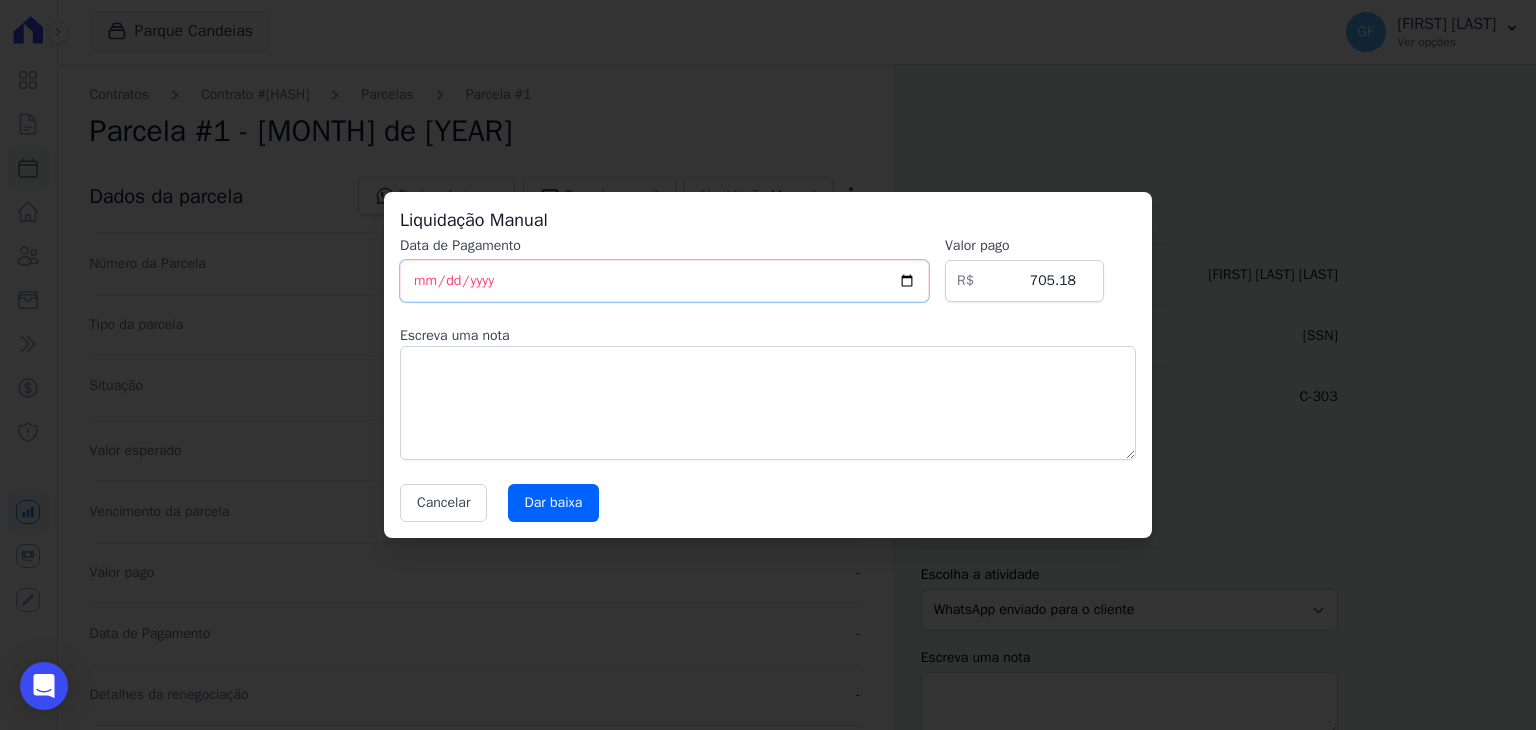 type on "2025-07-08" 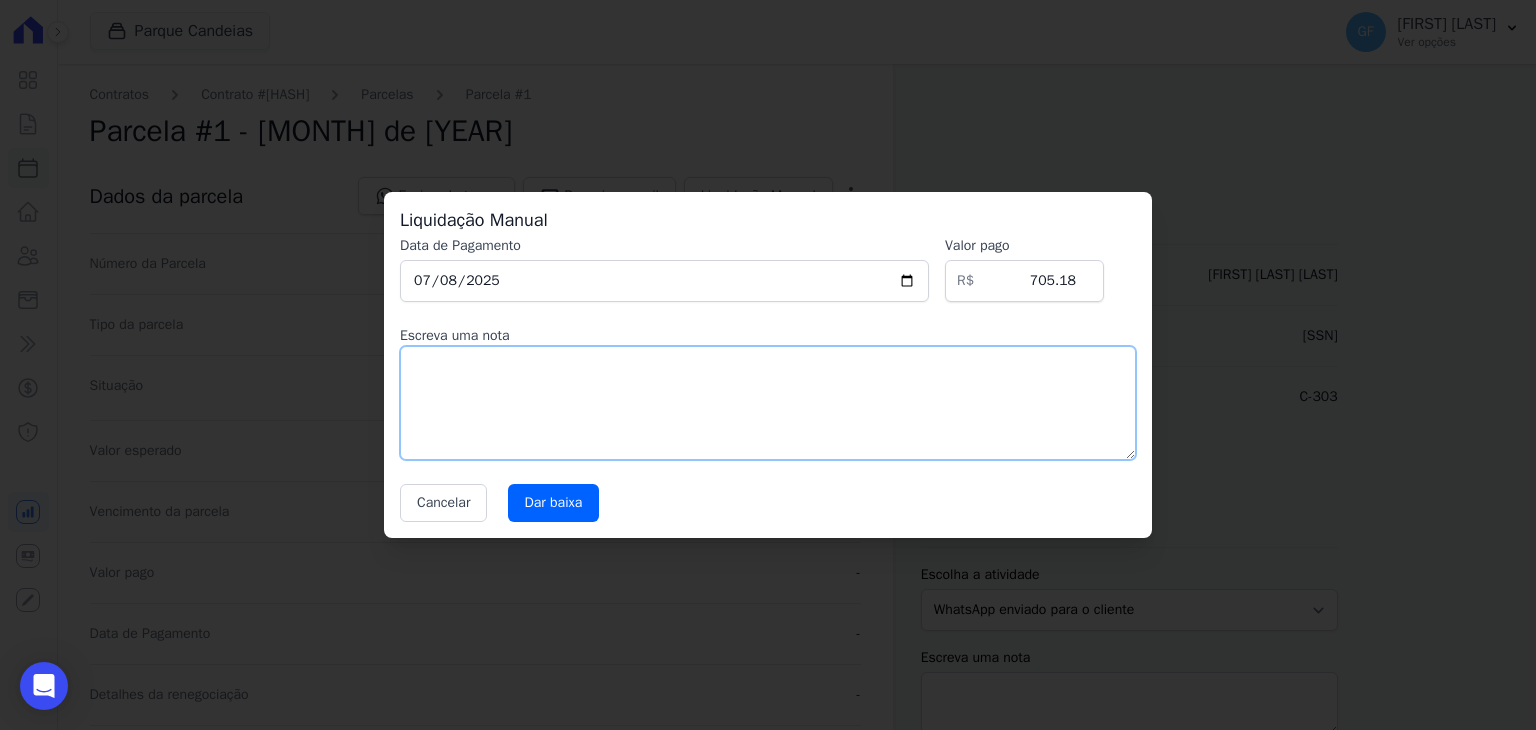 click at bounding box center (768, 403) 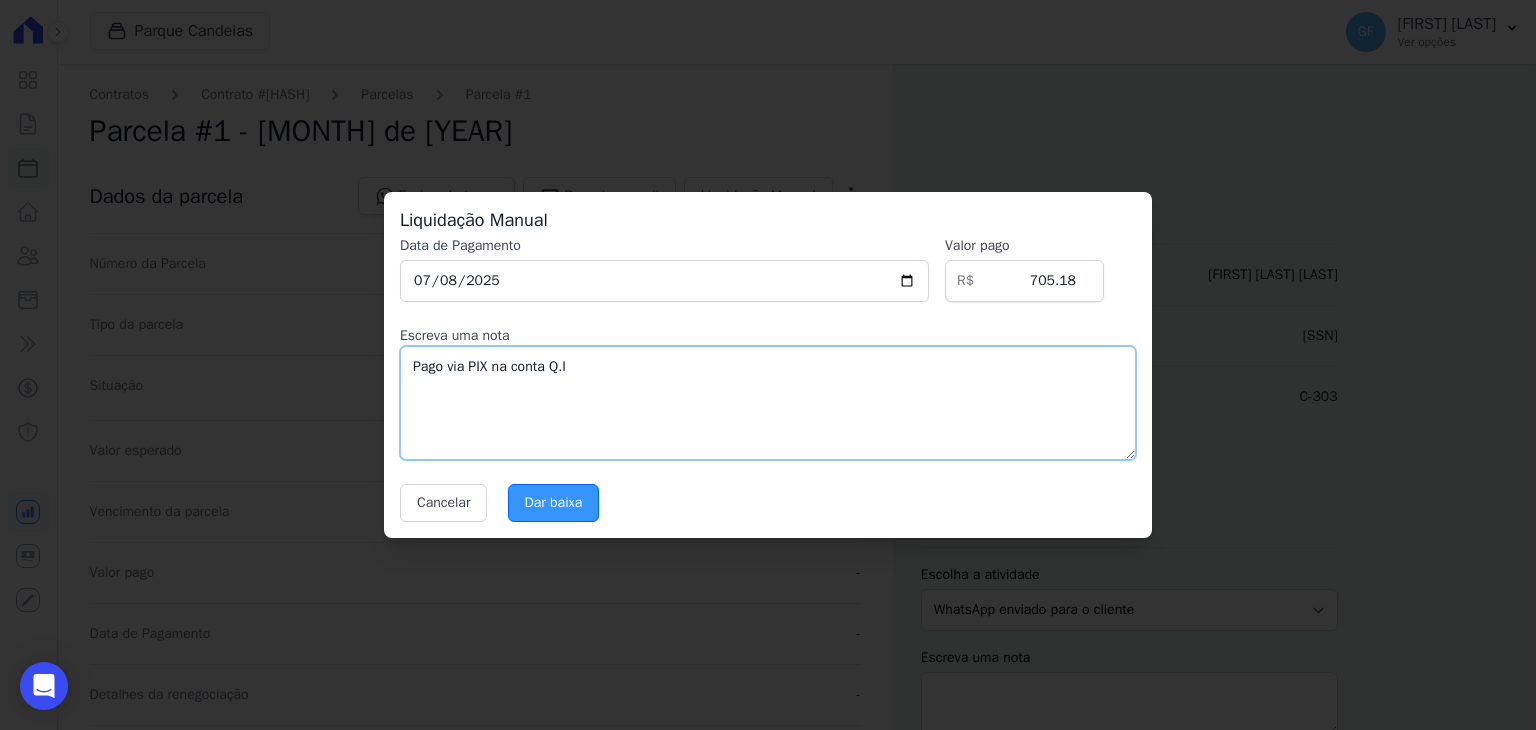 type on "Pago via PIX na conta Q.I" 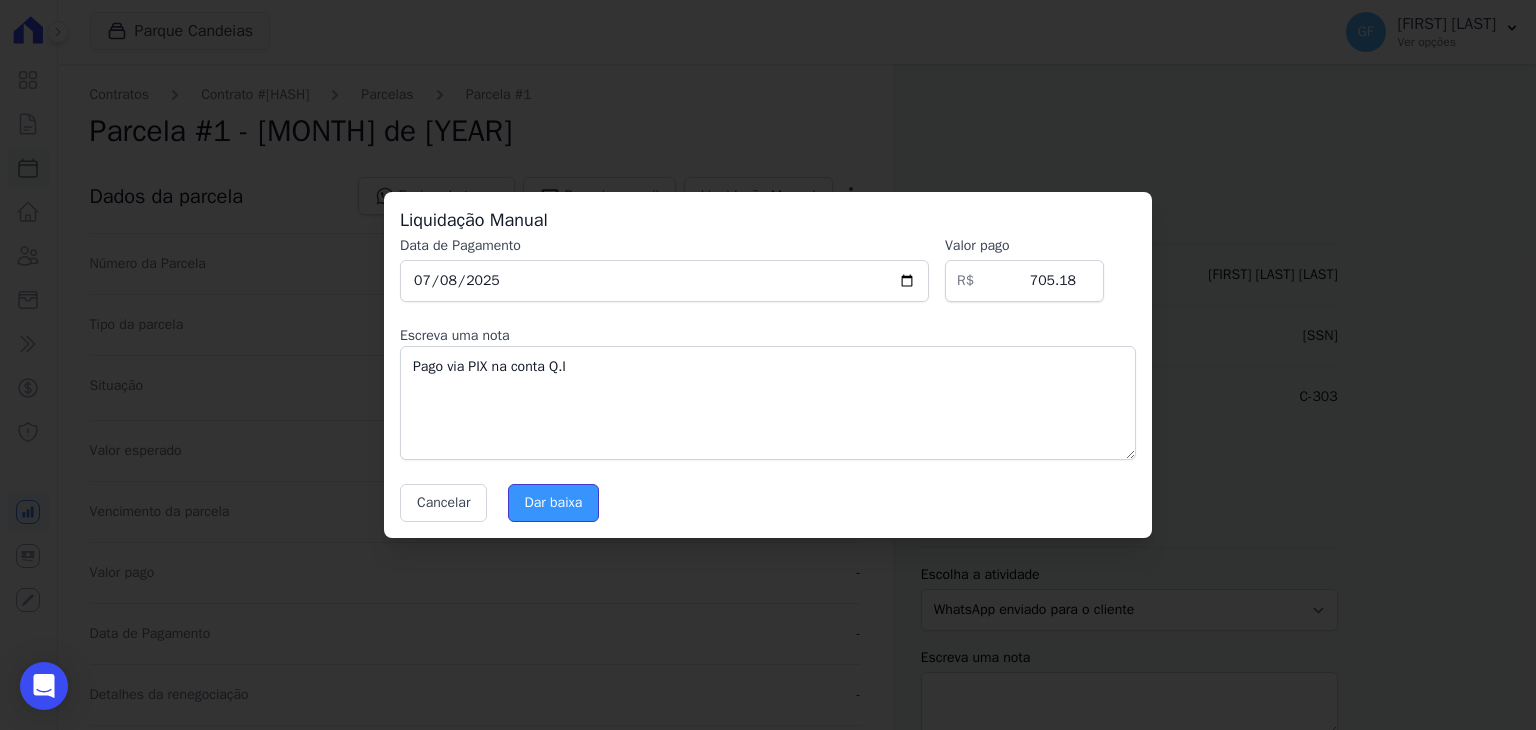 click on "Dar baixa" at bounding box center [554, 503] 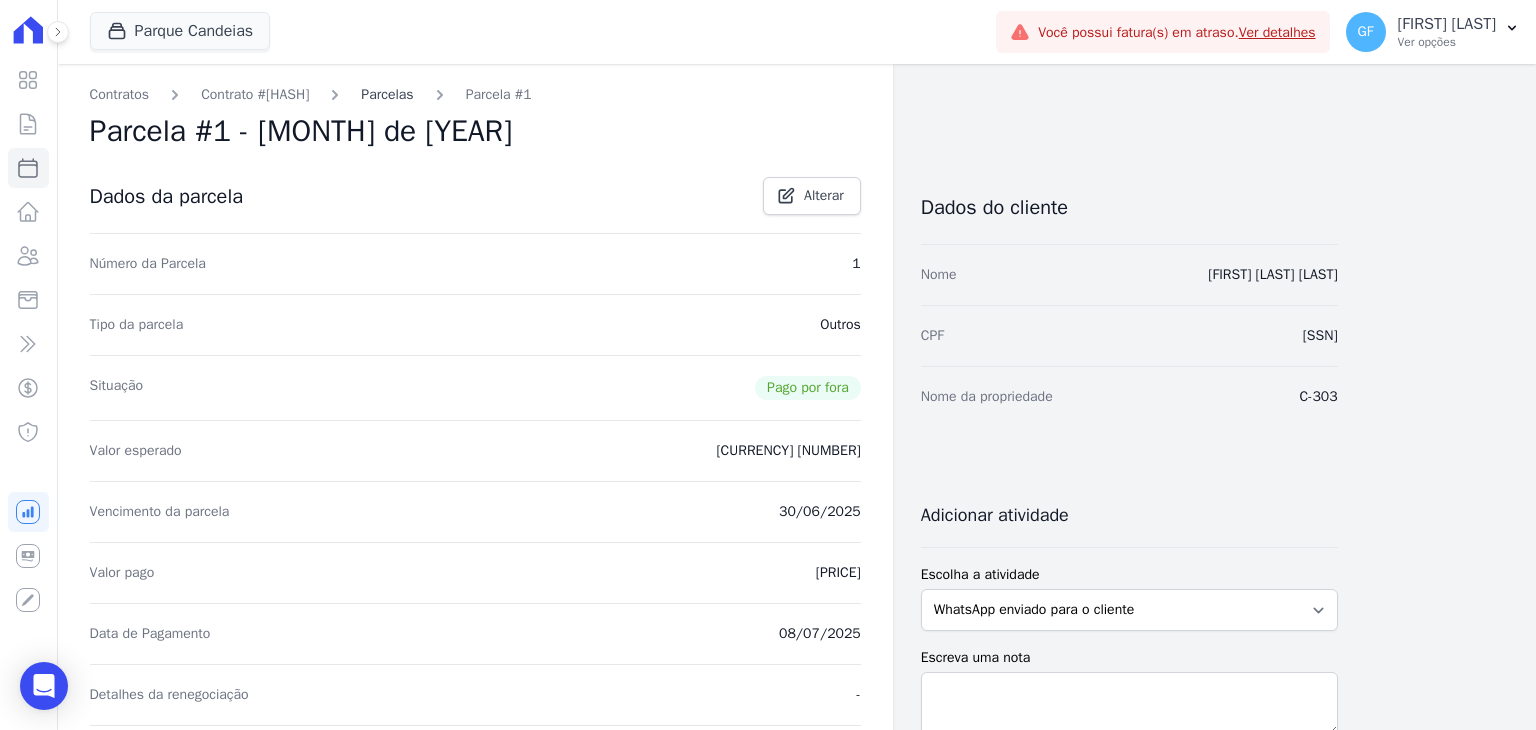 click on "Parcelas" at bounding box center [387, 94] 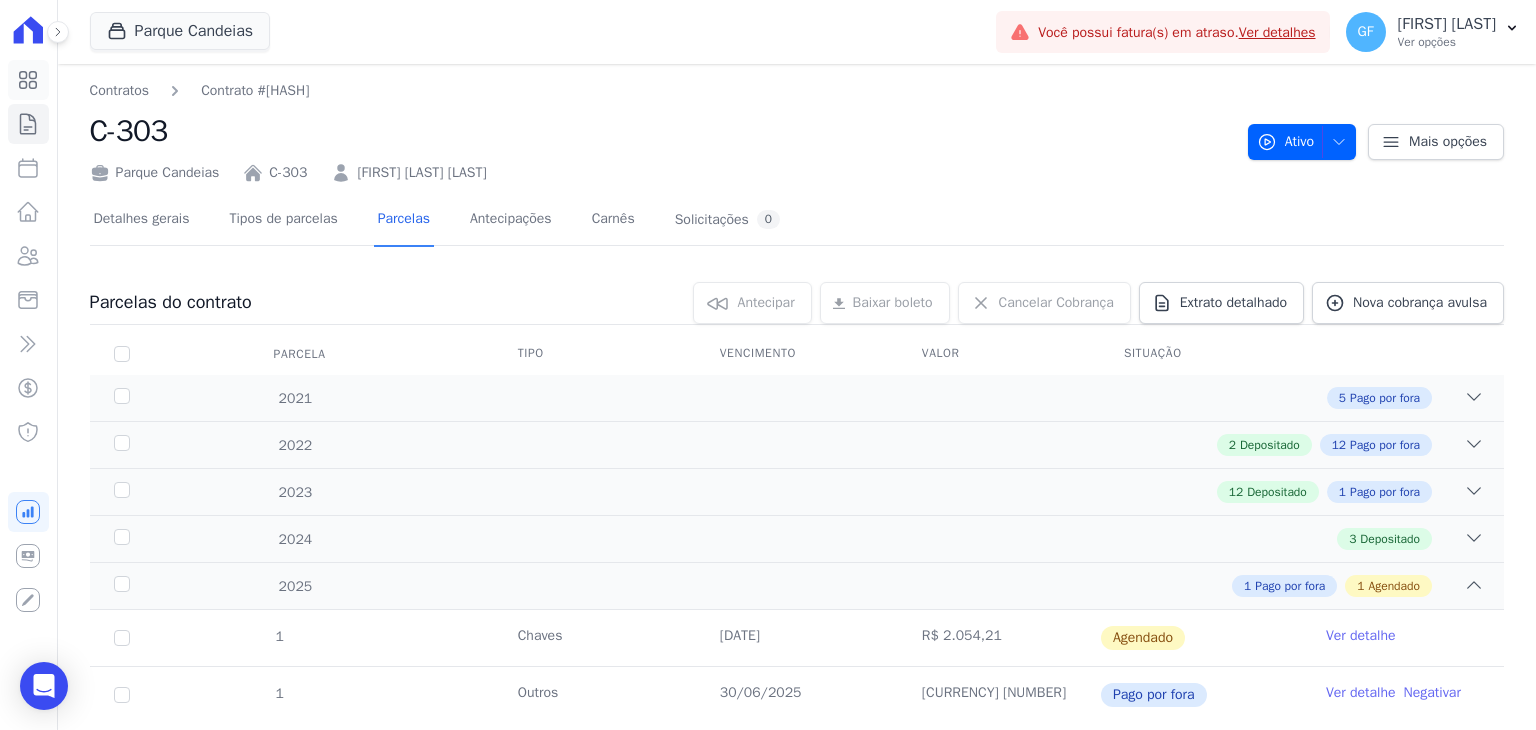 click at bounding box center (28, 80) 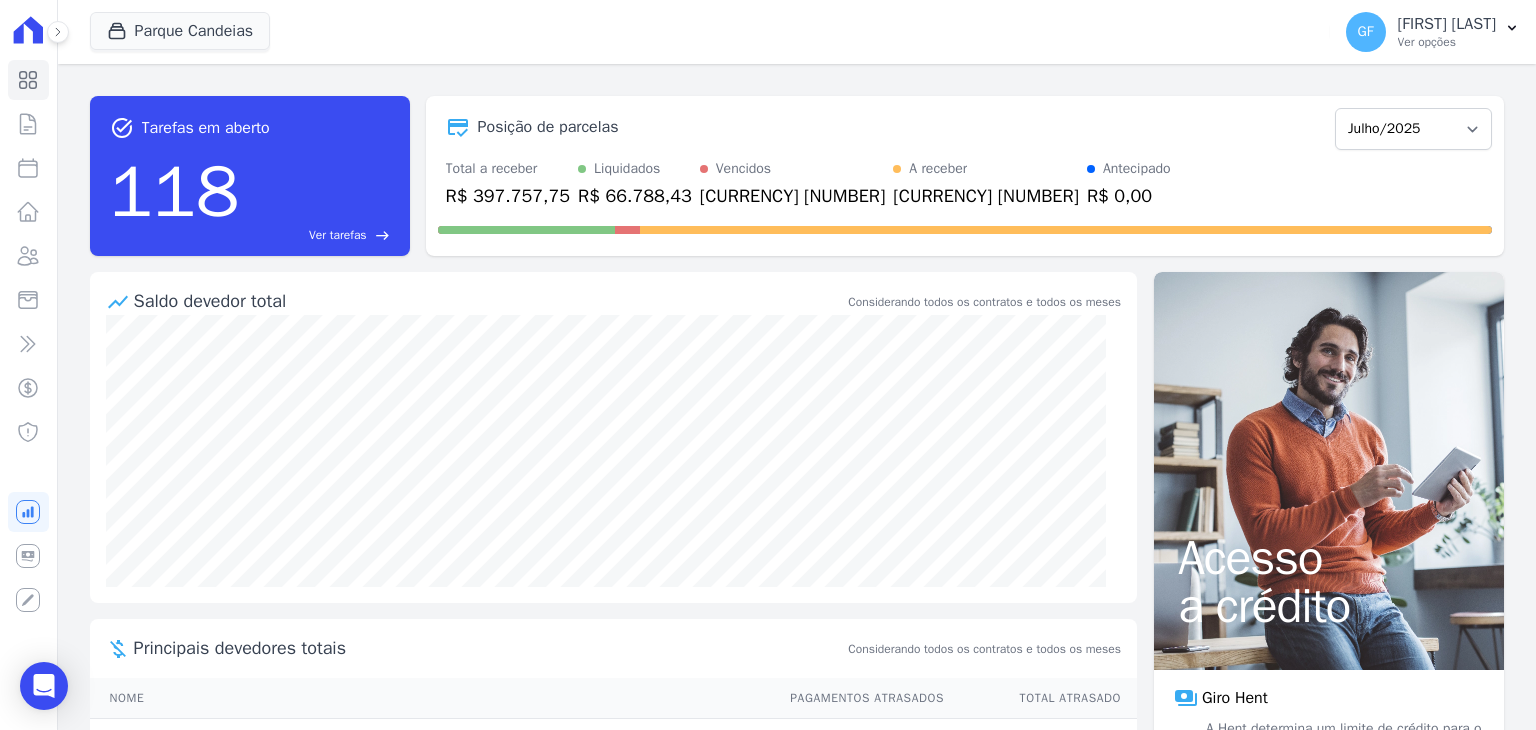 click on "Ver tarefas east" at bounding box center (250, 192) 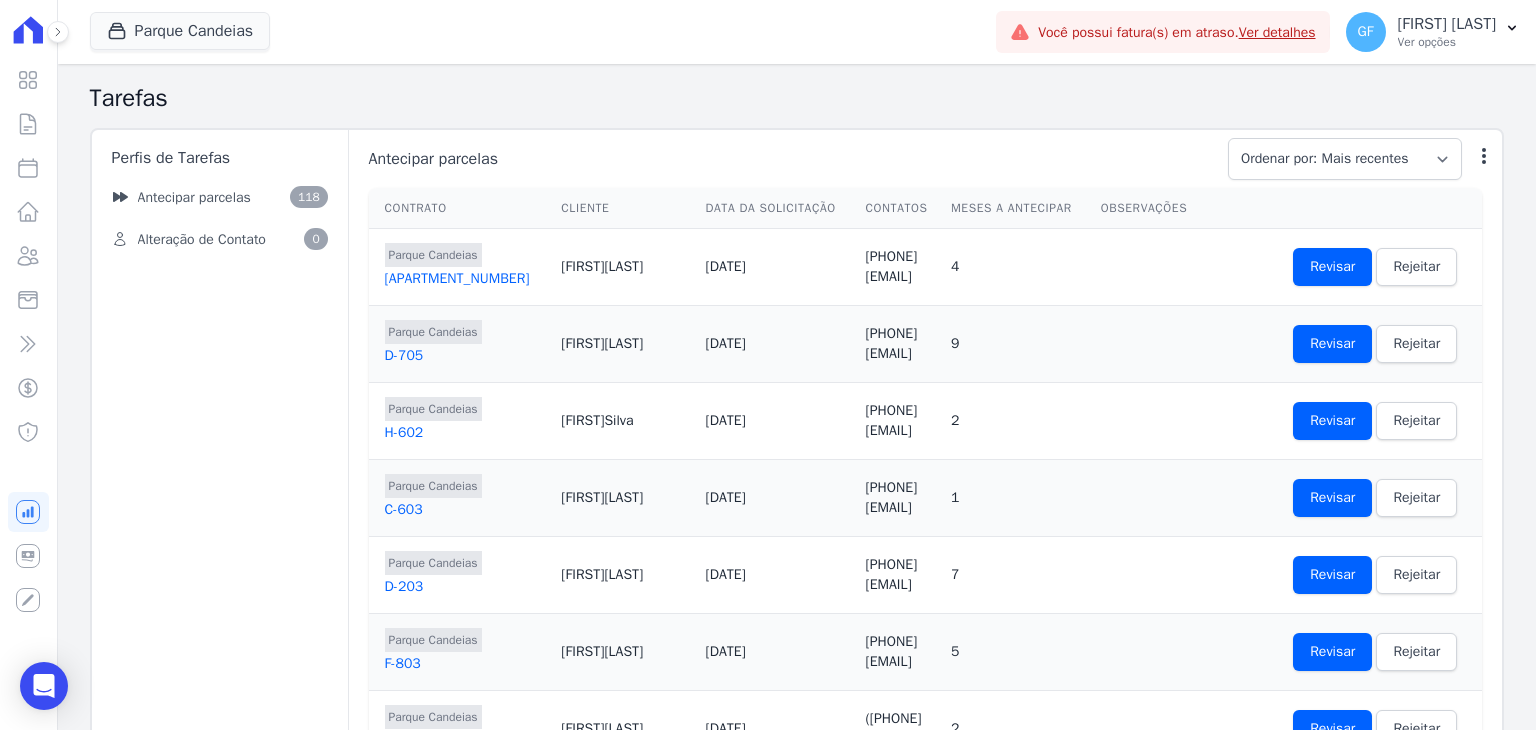 drag, startPoint x: 628, startPoint y: 303, endPoint x: 714, endPoint y: 304, distance: 86.00581 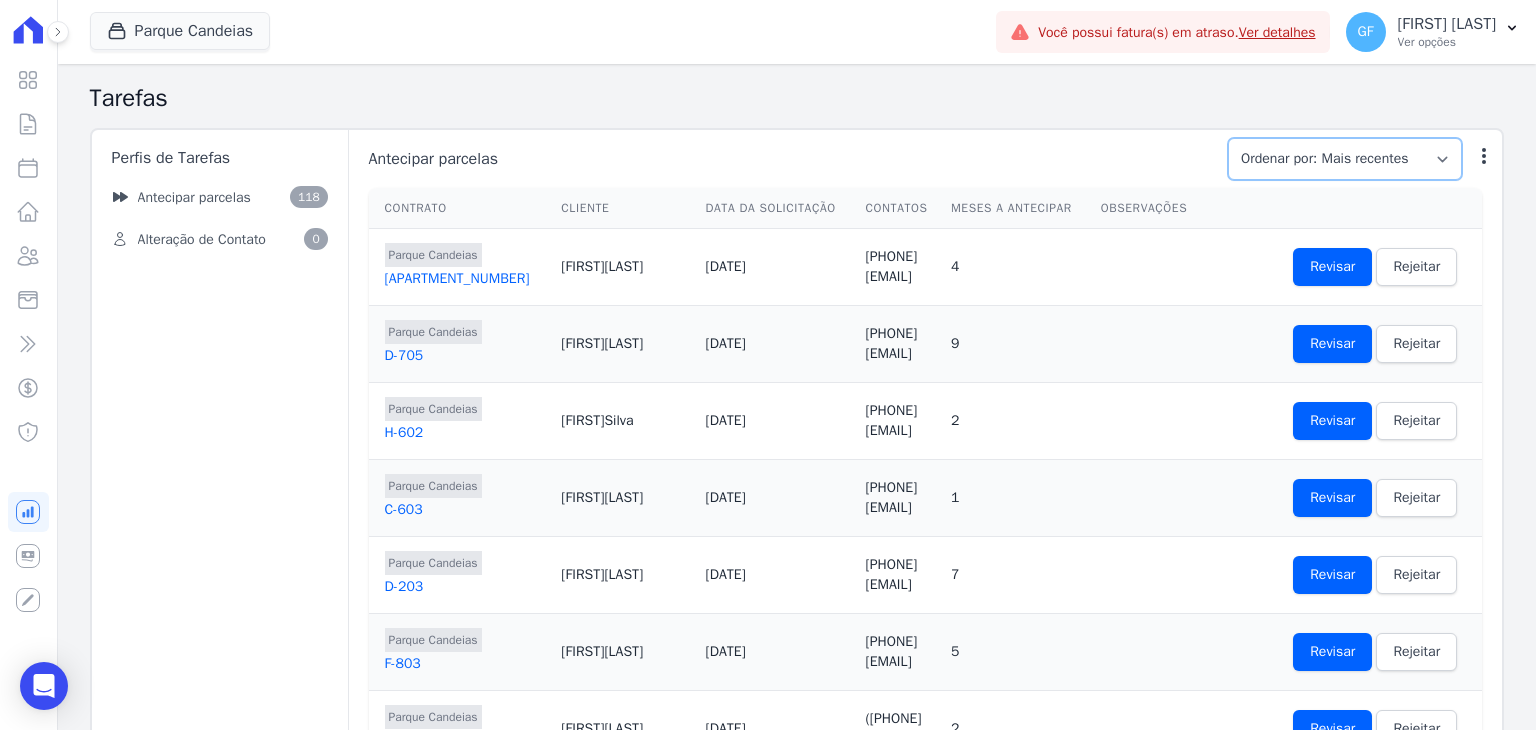 click on "Ordenar por: Mais recentes Ordenar por: Menos recentes" at bounding box center (1345, 159) 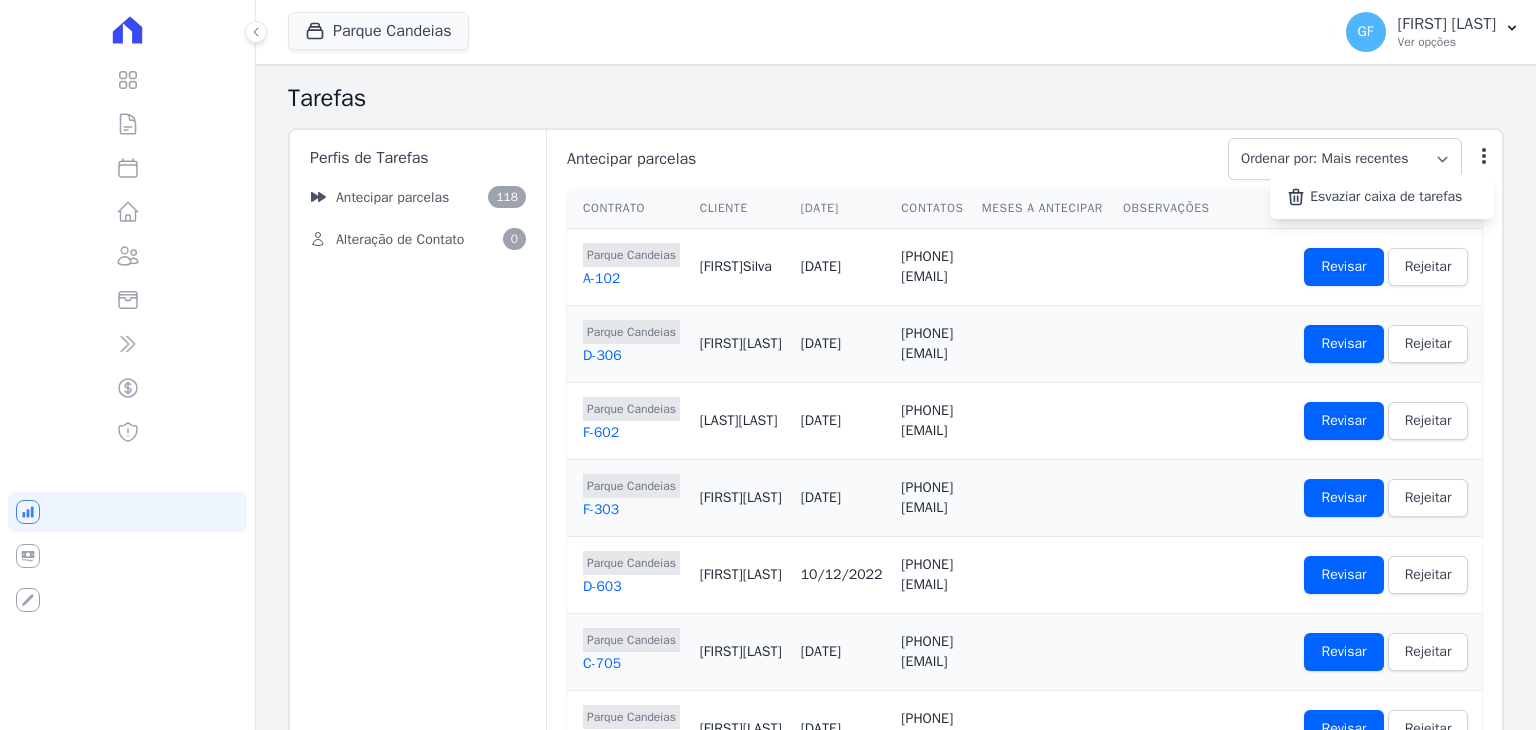 scroll, scrollTop: 0, scrollLeft: 0, axis: both 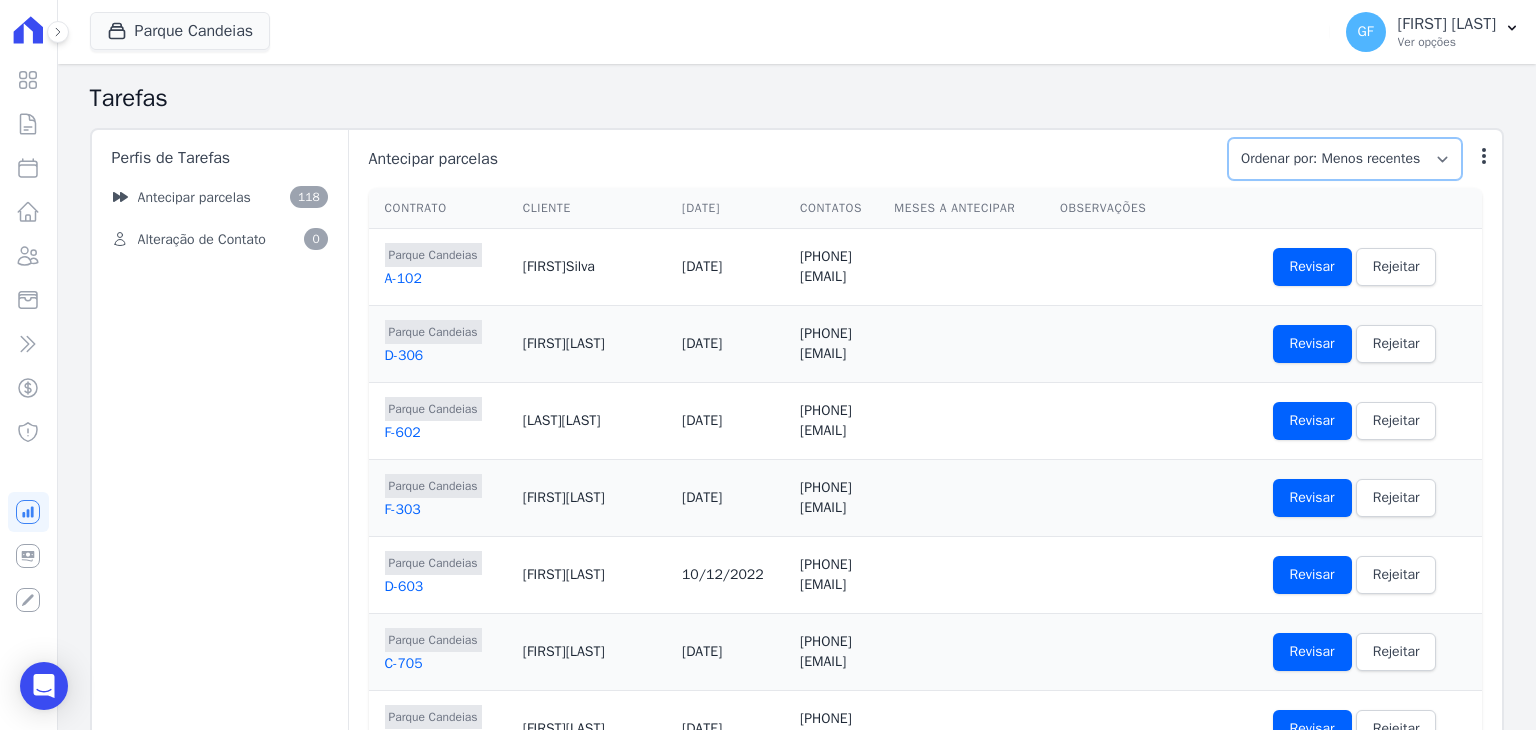 click on "Ordenar por: Mais recentes
Ordenar por: Menos recentes" at bounding box center [1345, 159] 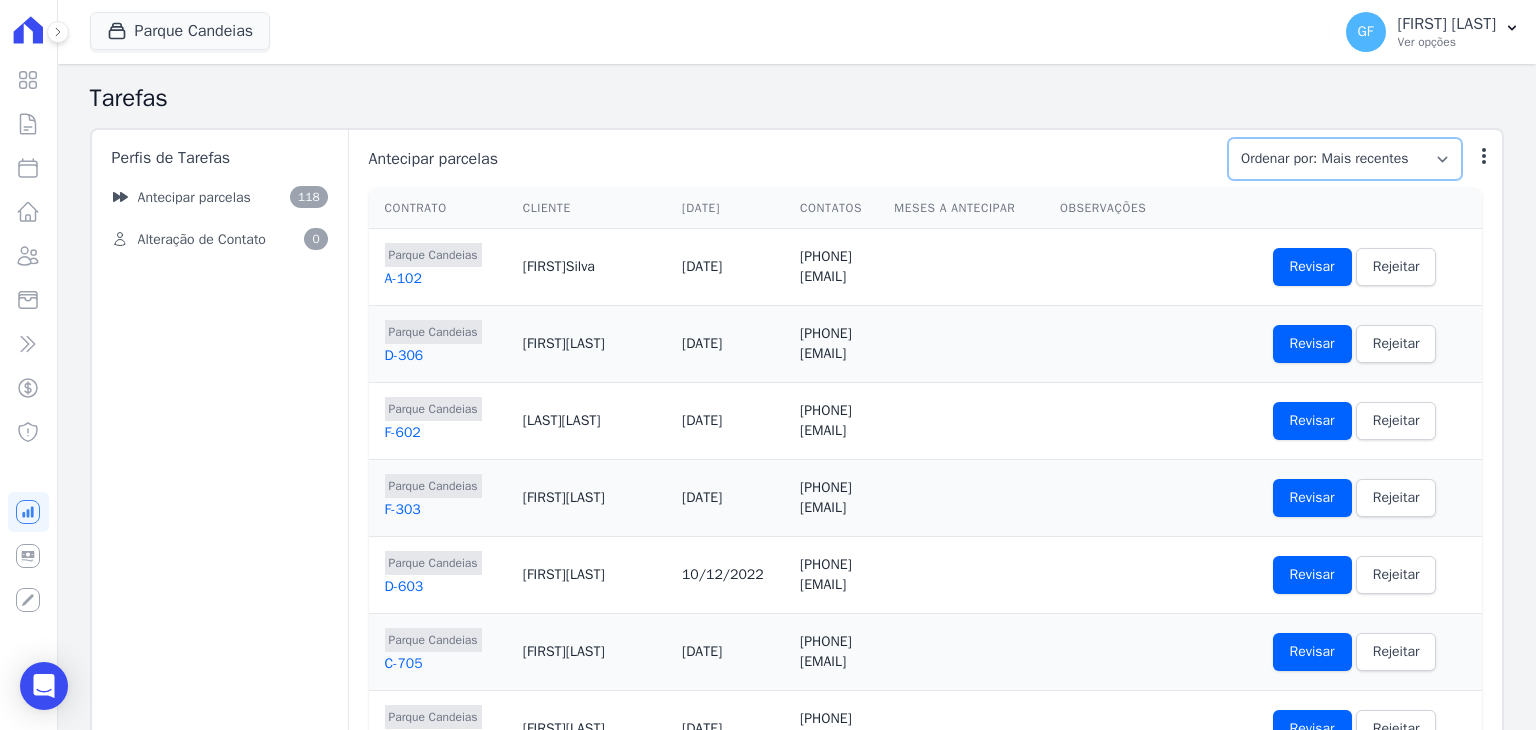 click on "Ordenar por: Mais recentes
Ordenar por: Menos recentes" at bounding box center [1345, 159] 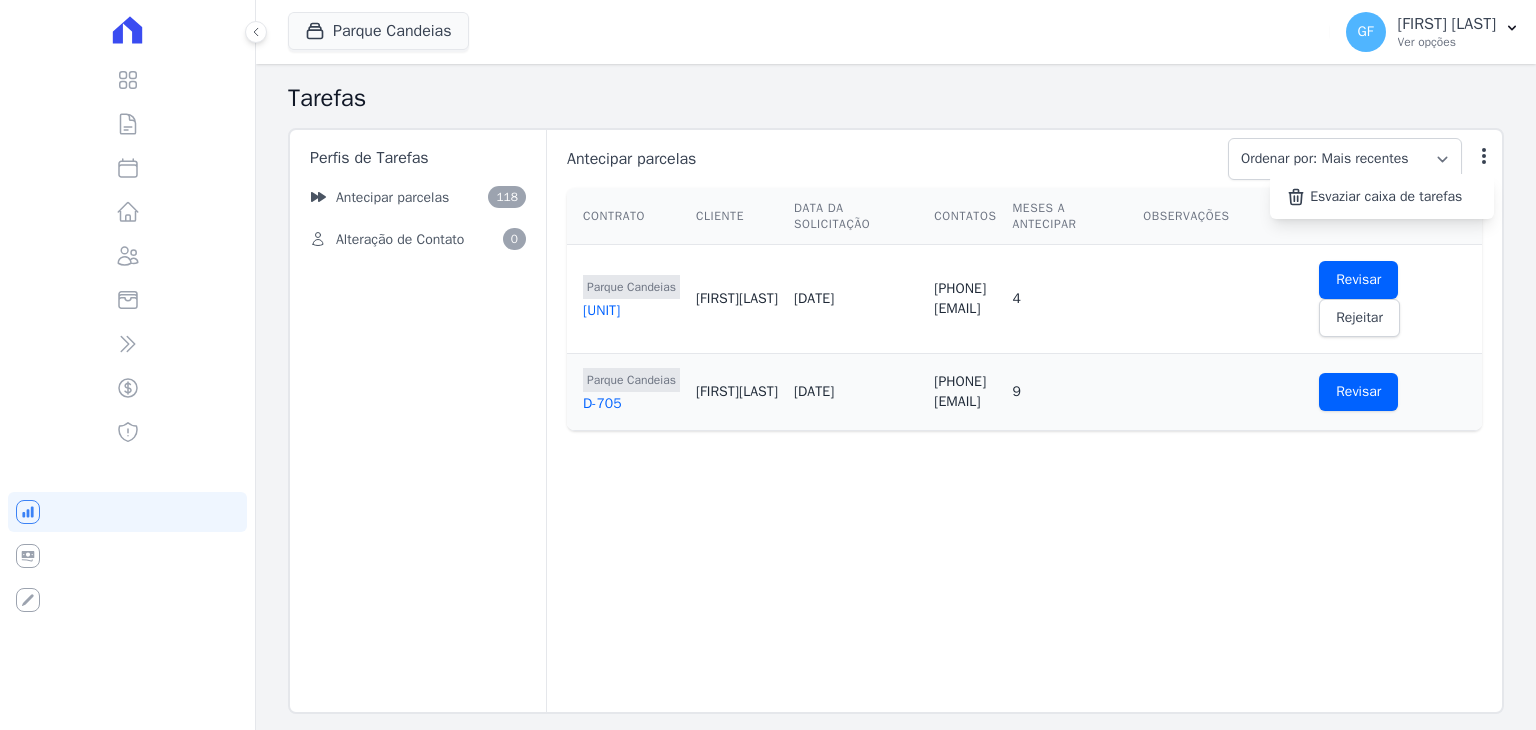 scroll, scrollTop: 0, scrollLeft: 0, axis: both 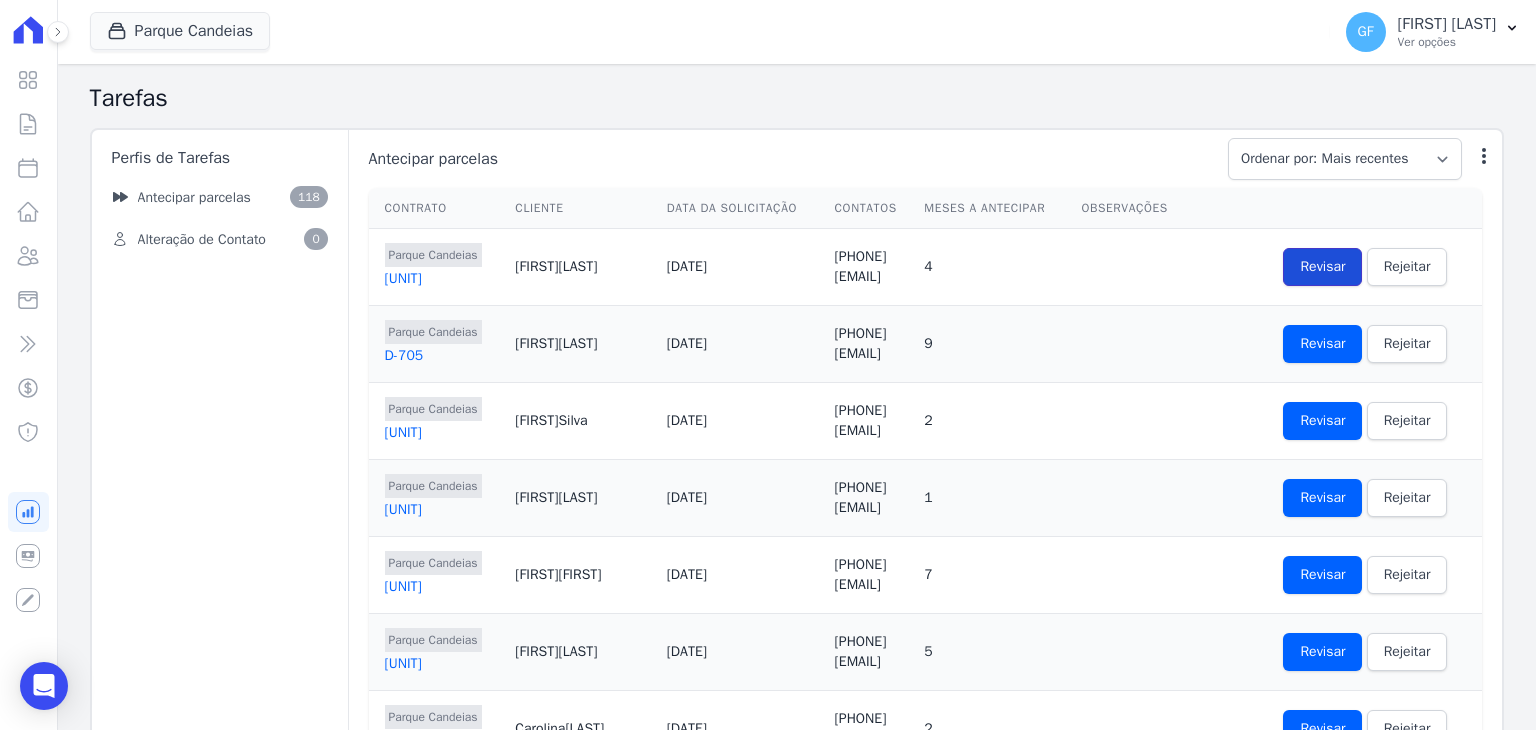 click on "Revisar" at bounding box center [1322, 267] 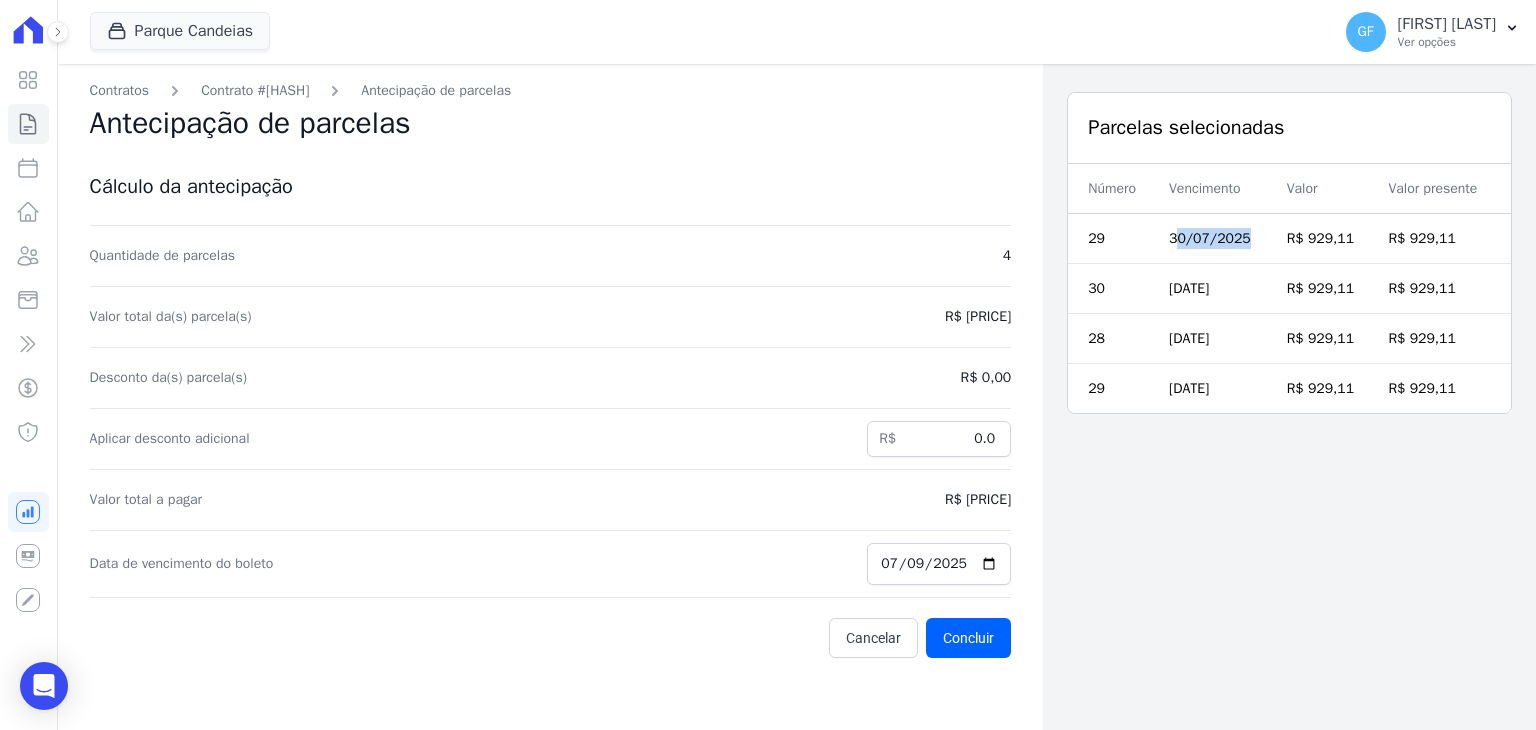 drag, startPoint x: 1169, startPoint y: 238, endPoint x: 1254, endPoint y: 232, distance: 85.2115 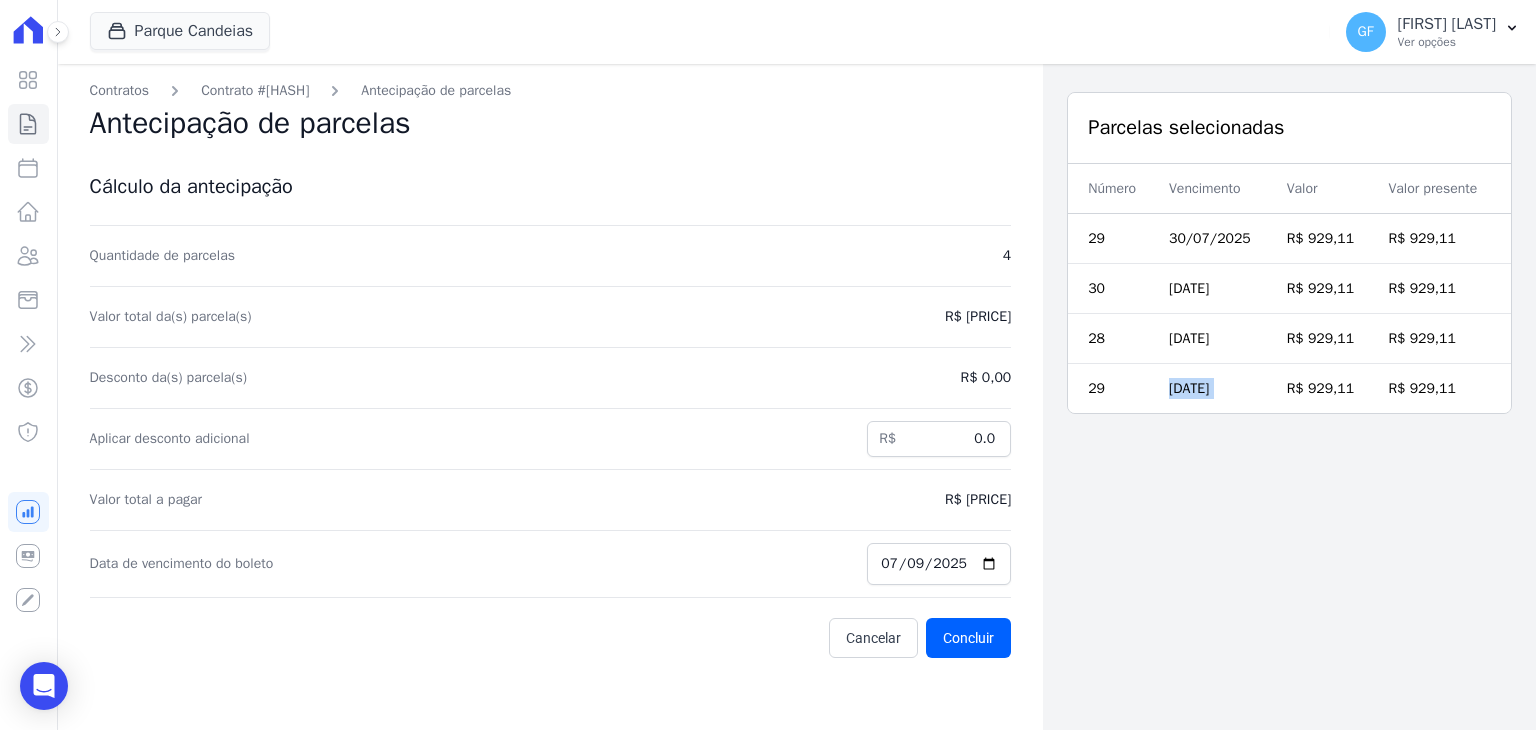 drag, startPoint x: 1192, startPoint y: 388, endPoint x: 1266, endPoint y: 389, distance: 74.00676 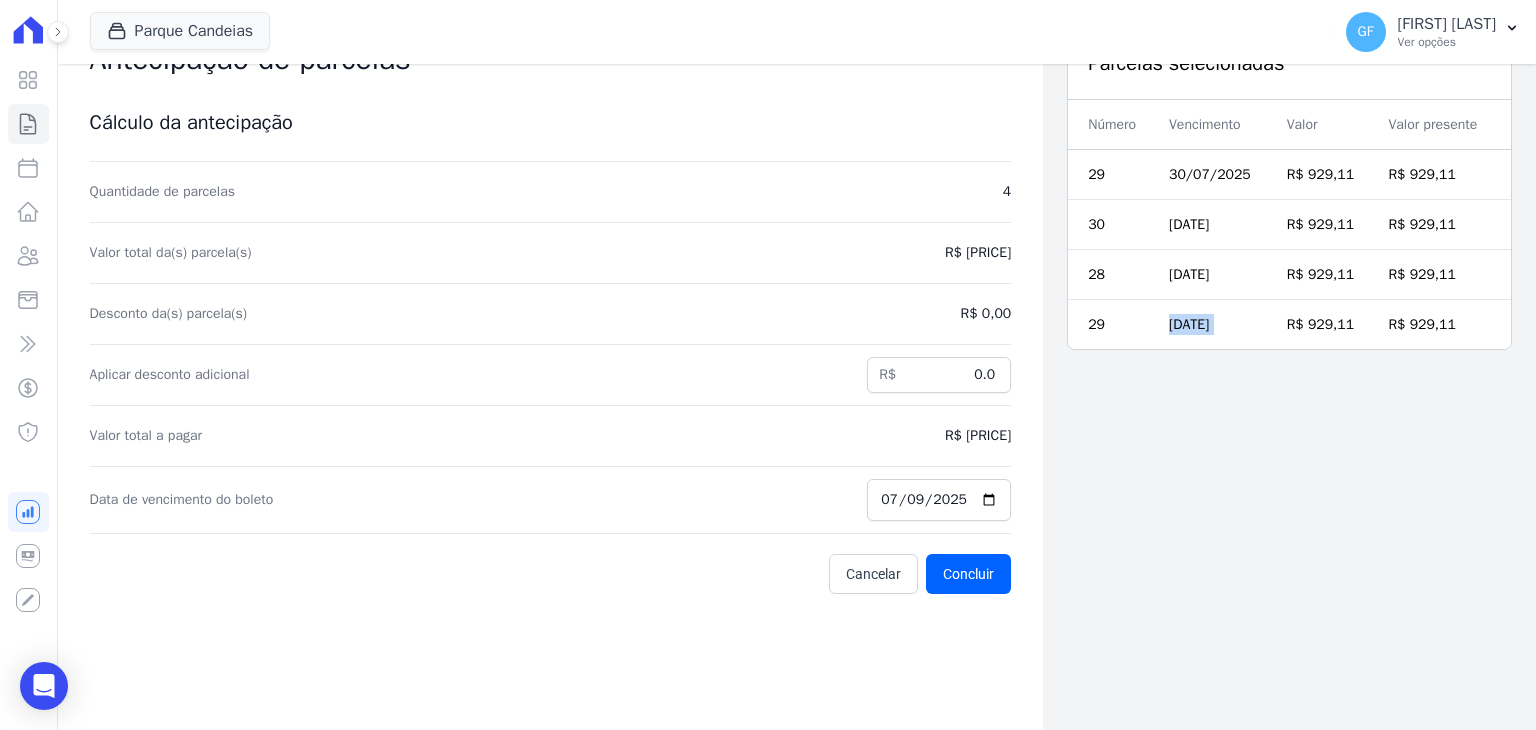 scroll, scrollTop: 0, scrollLeft: 0, axis: both 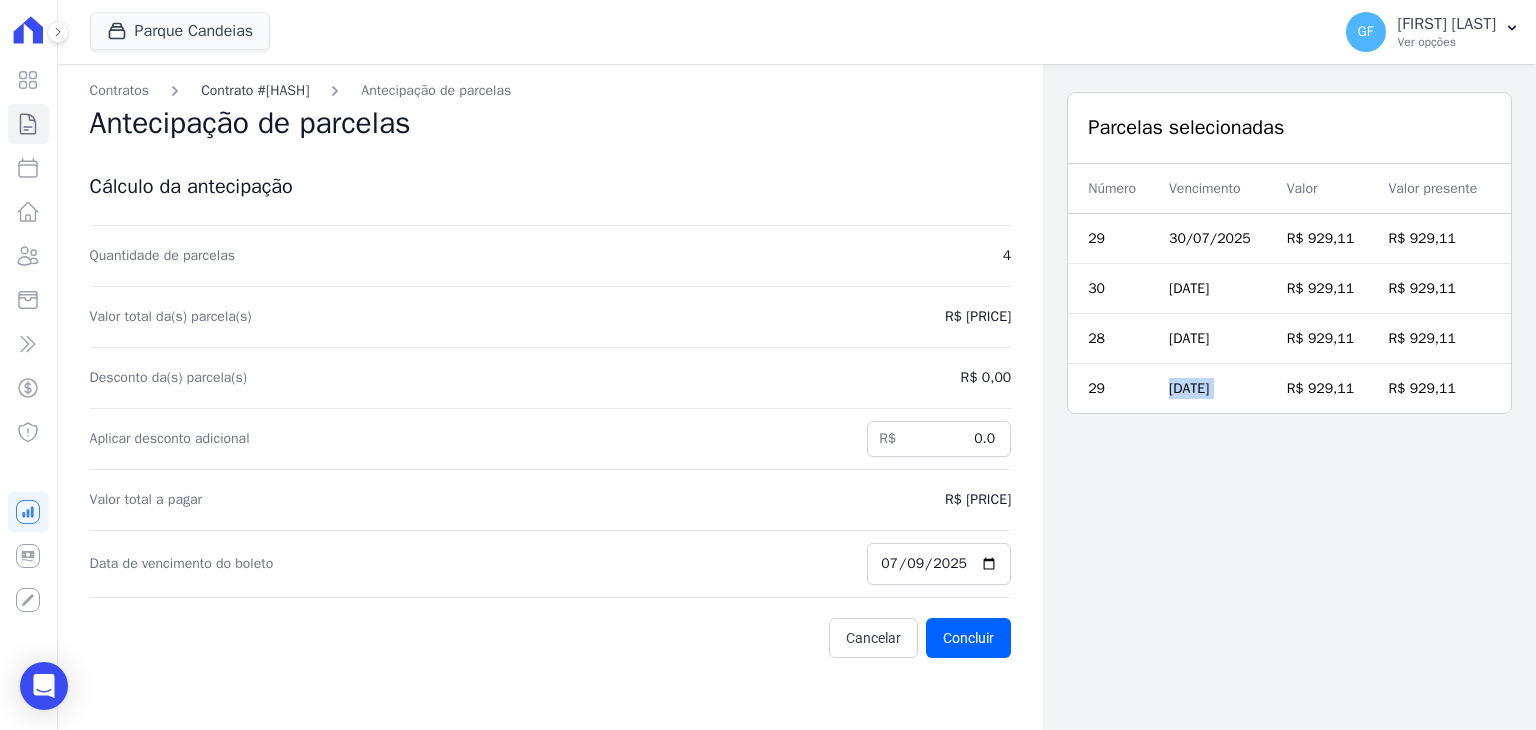 click on "Contrato
#[HASH]" at bounding box center [255, 90] 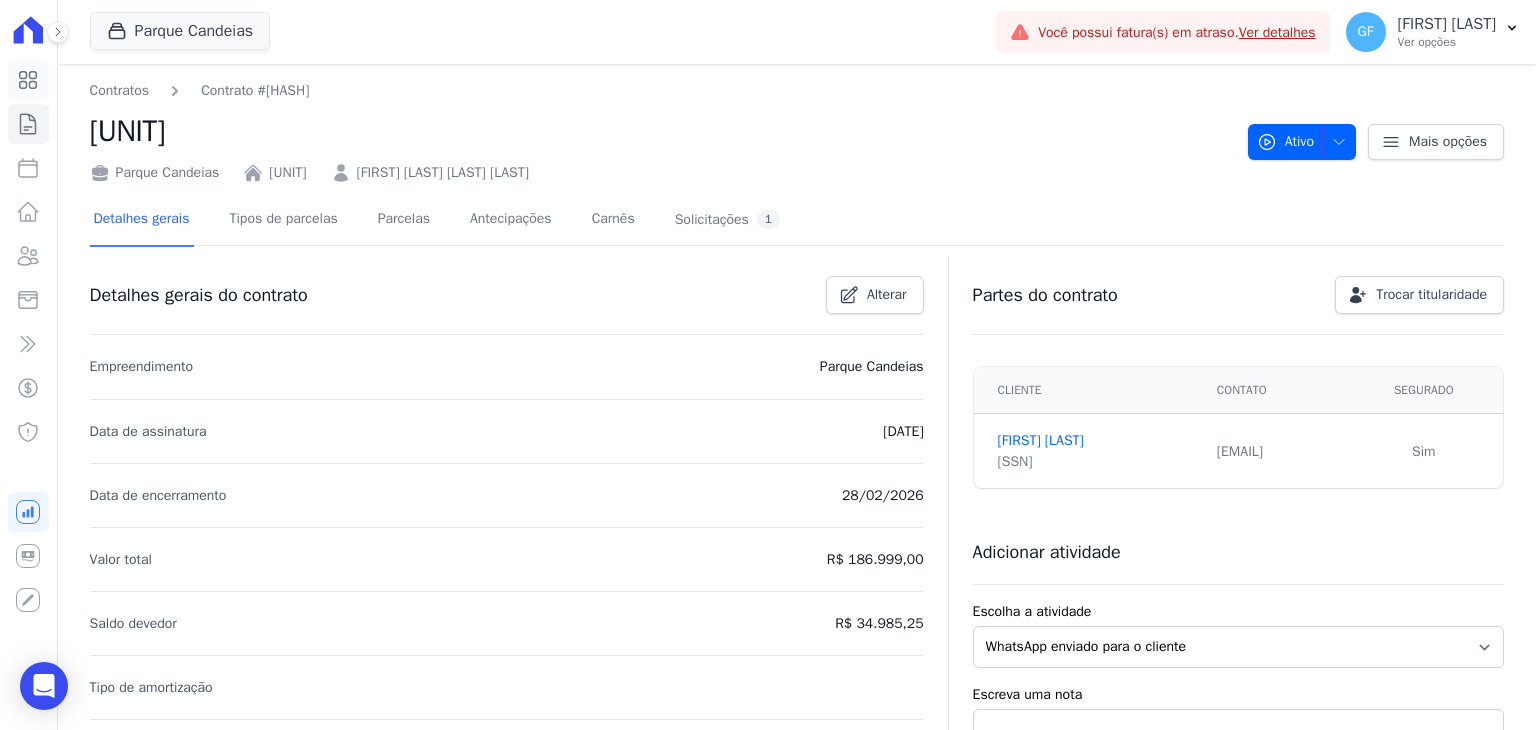 click at bounding box center [28, 80] 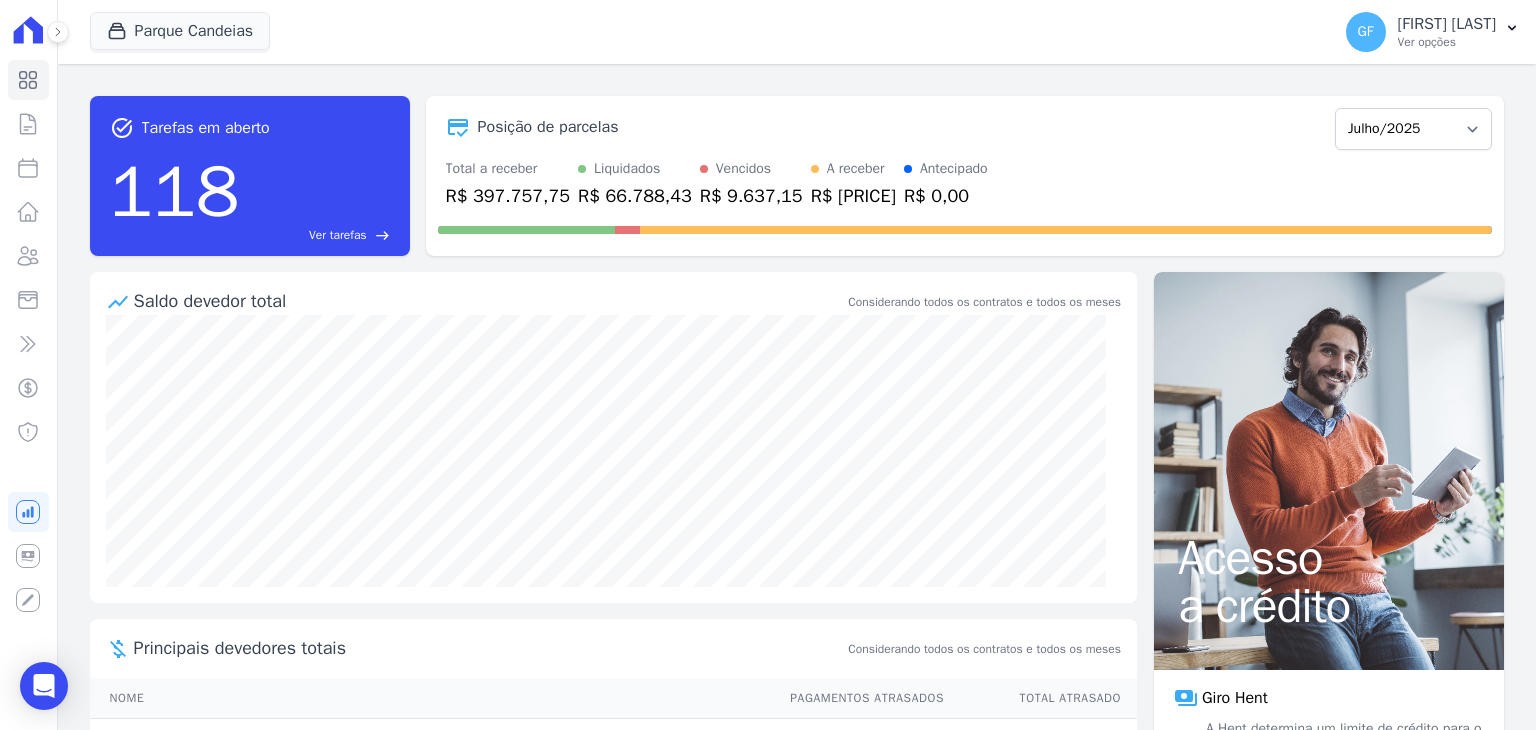 click on "118
Ver tarefas
east" at bounding box center [250, 192] 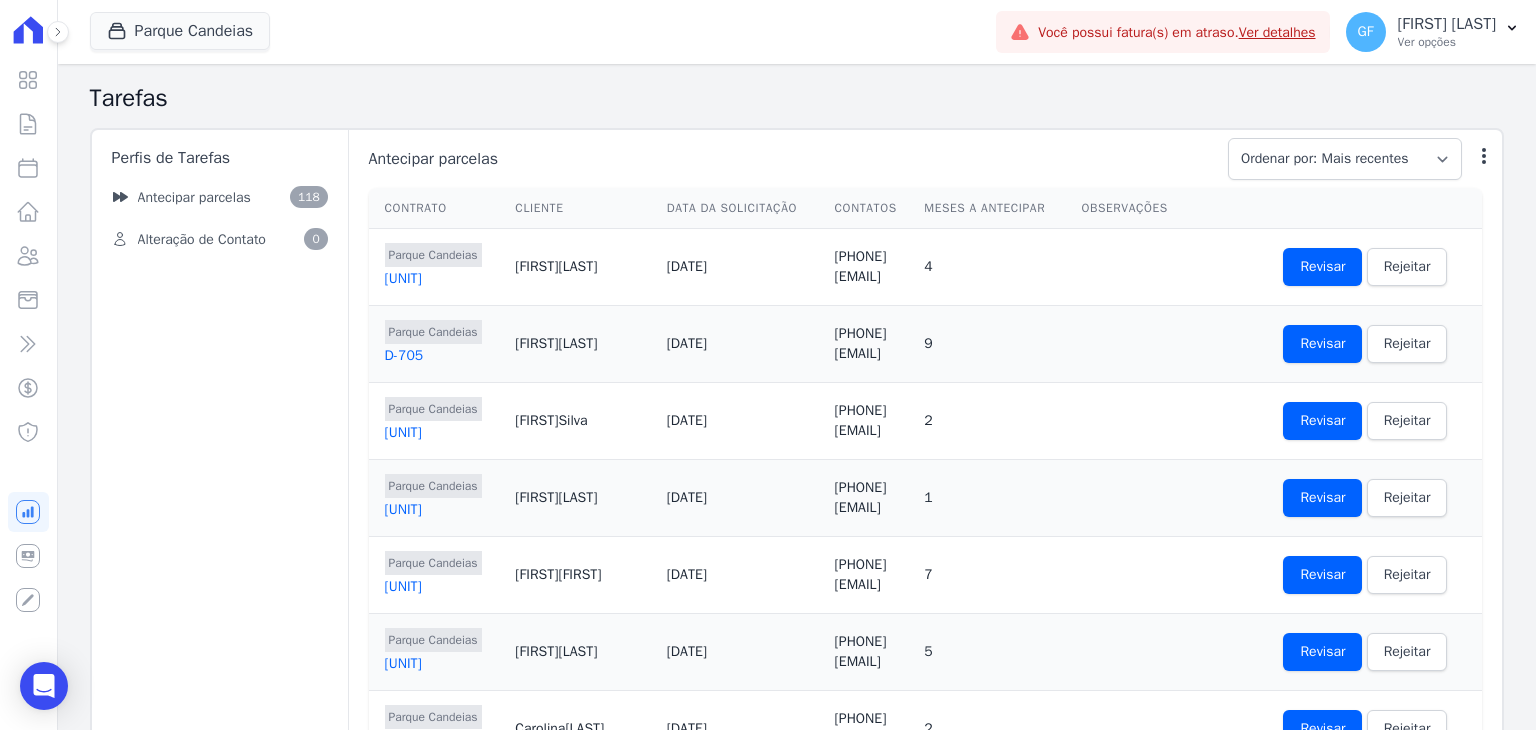 drag, startPoint x: 623, startPoint y: 301, endPoint x: 724, endPoint y: 301, distance: 101 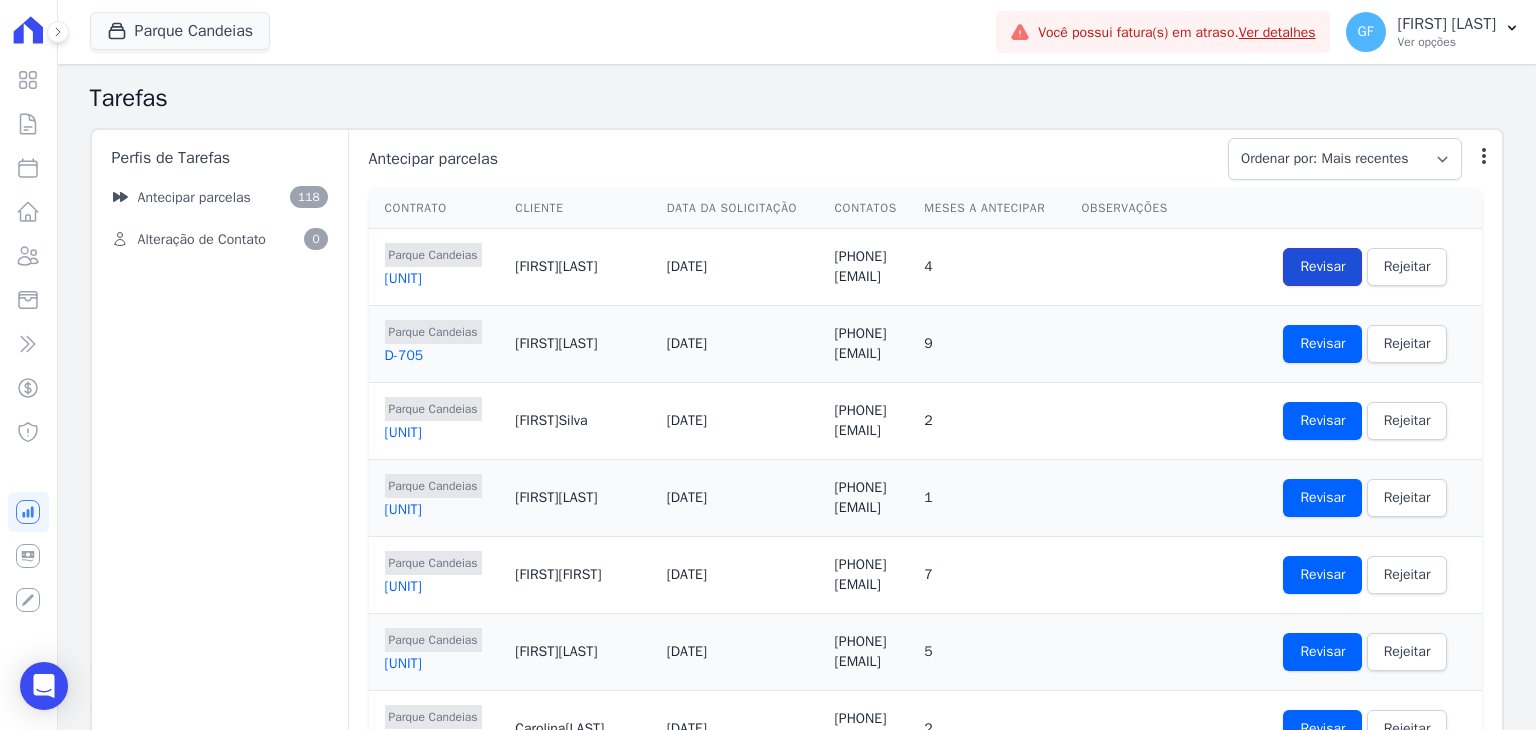 click on "Revisar" at bounding box center (1322, 267) 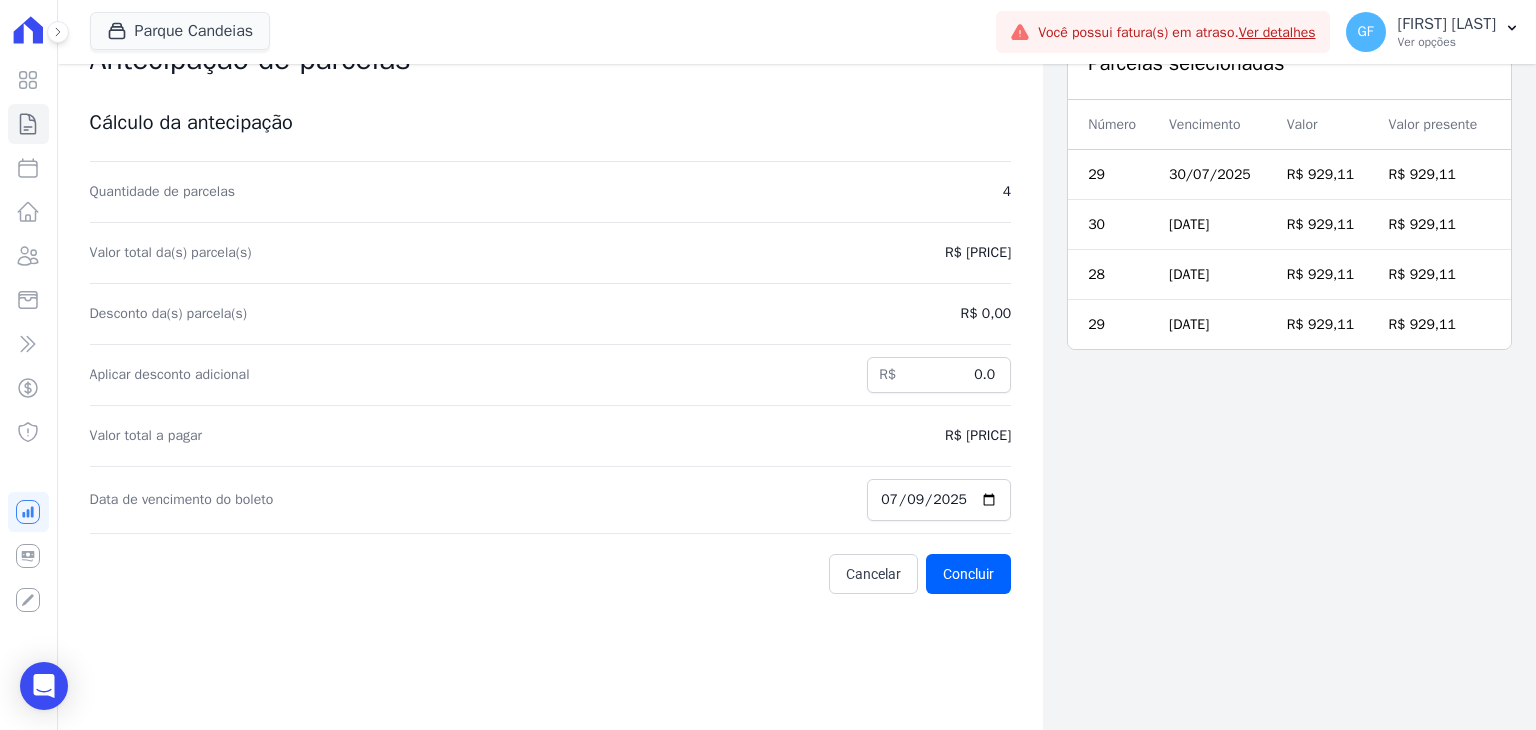 scroll, scrollTop: 0, scrollLeft: 0, axis: both 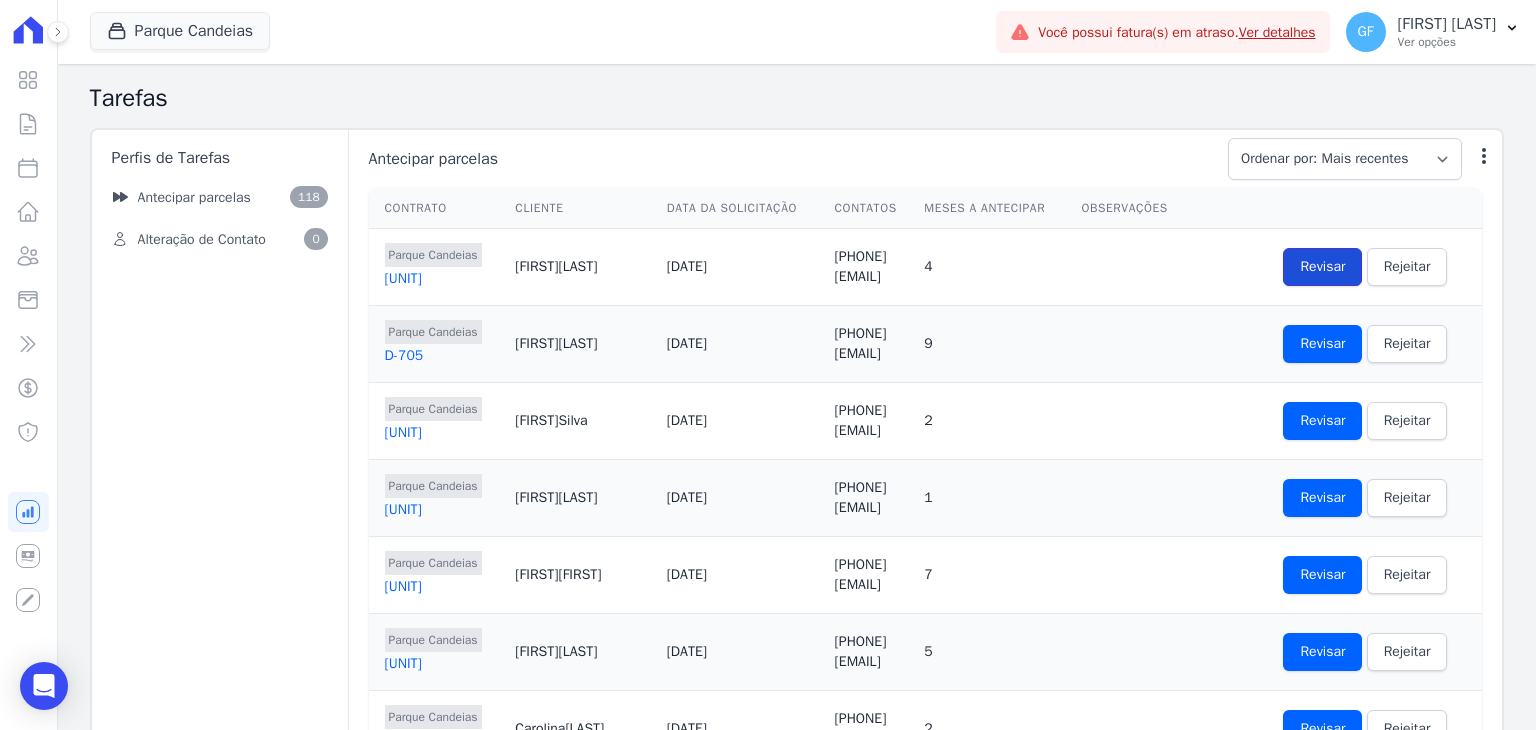 click on "Revisar" at bounding box center [1322, 267] 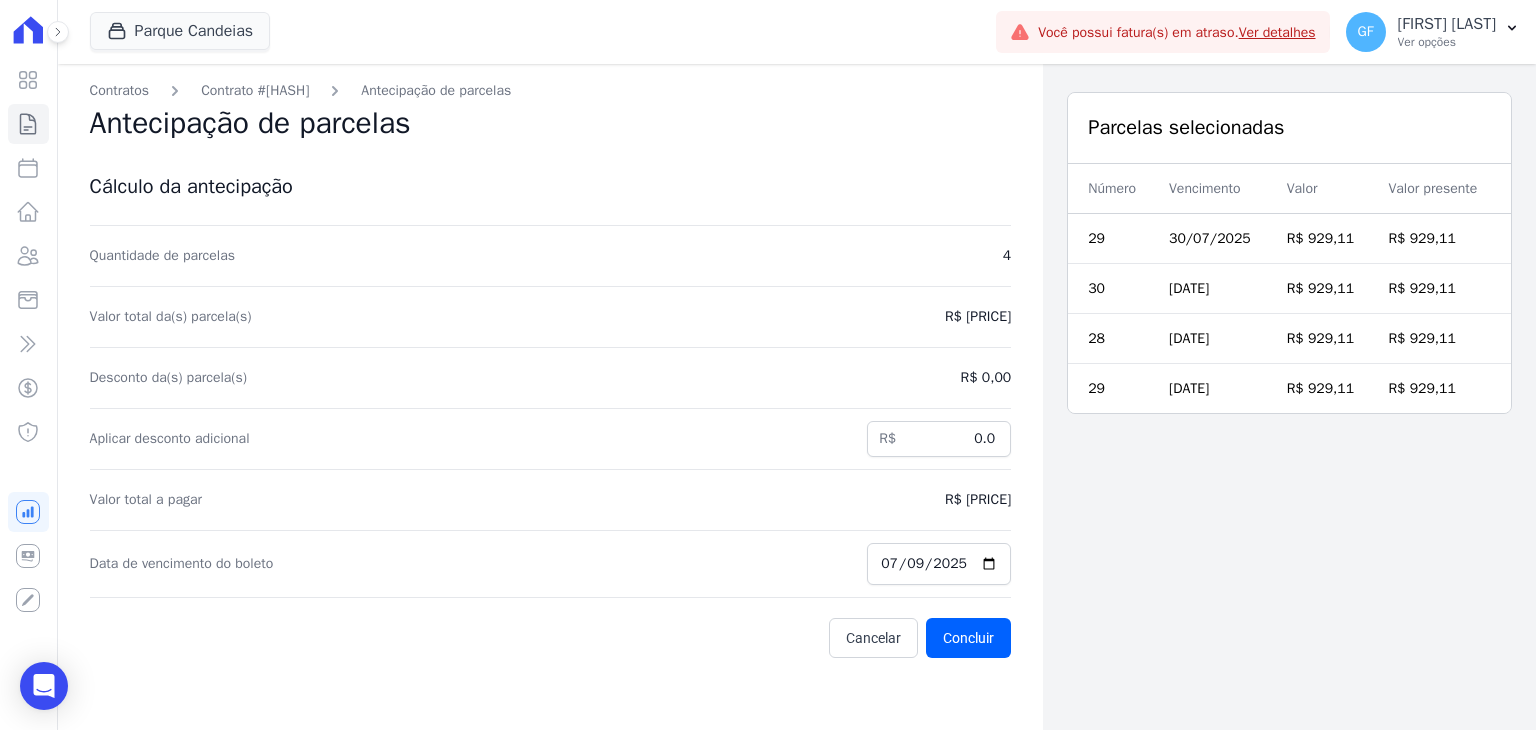 drag, startPoint x: 1152, startPoint y: 231, endPoint x: 1254, endPoint y: 409, distance: 205.1536 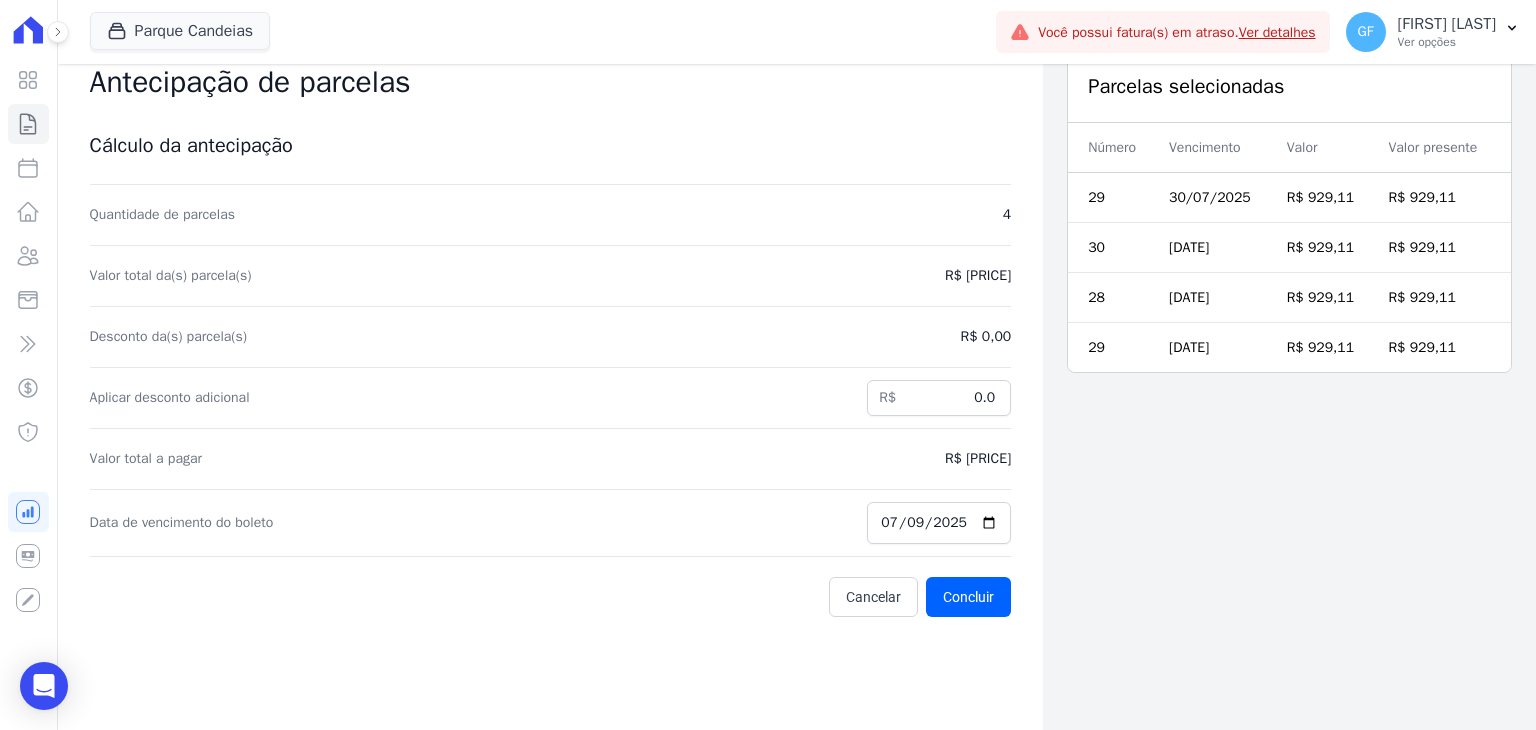 scroll, scrollTop: 64, scrollLeft: 0, axis: vertical 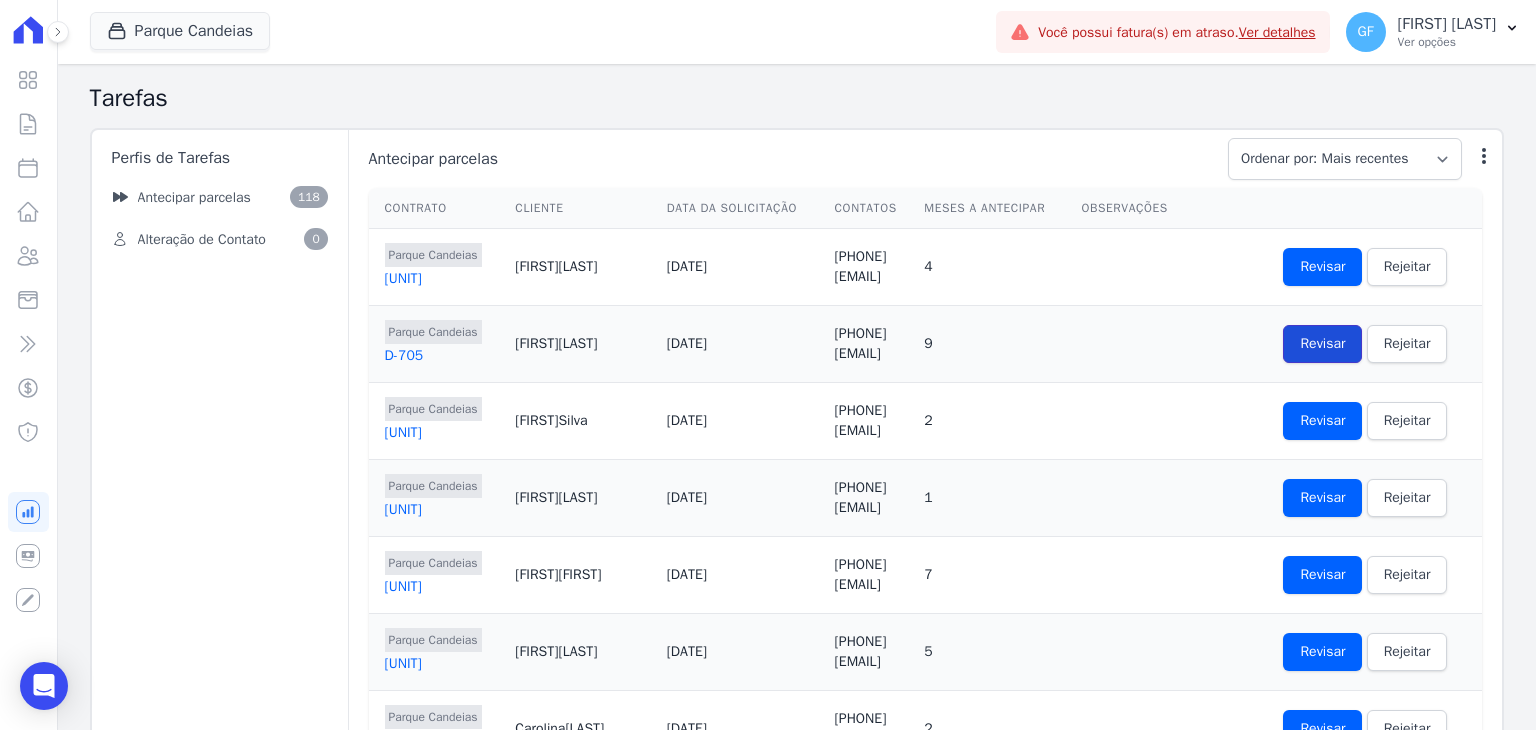 click on "Revisar" at bounding box center (1322, 344) 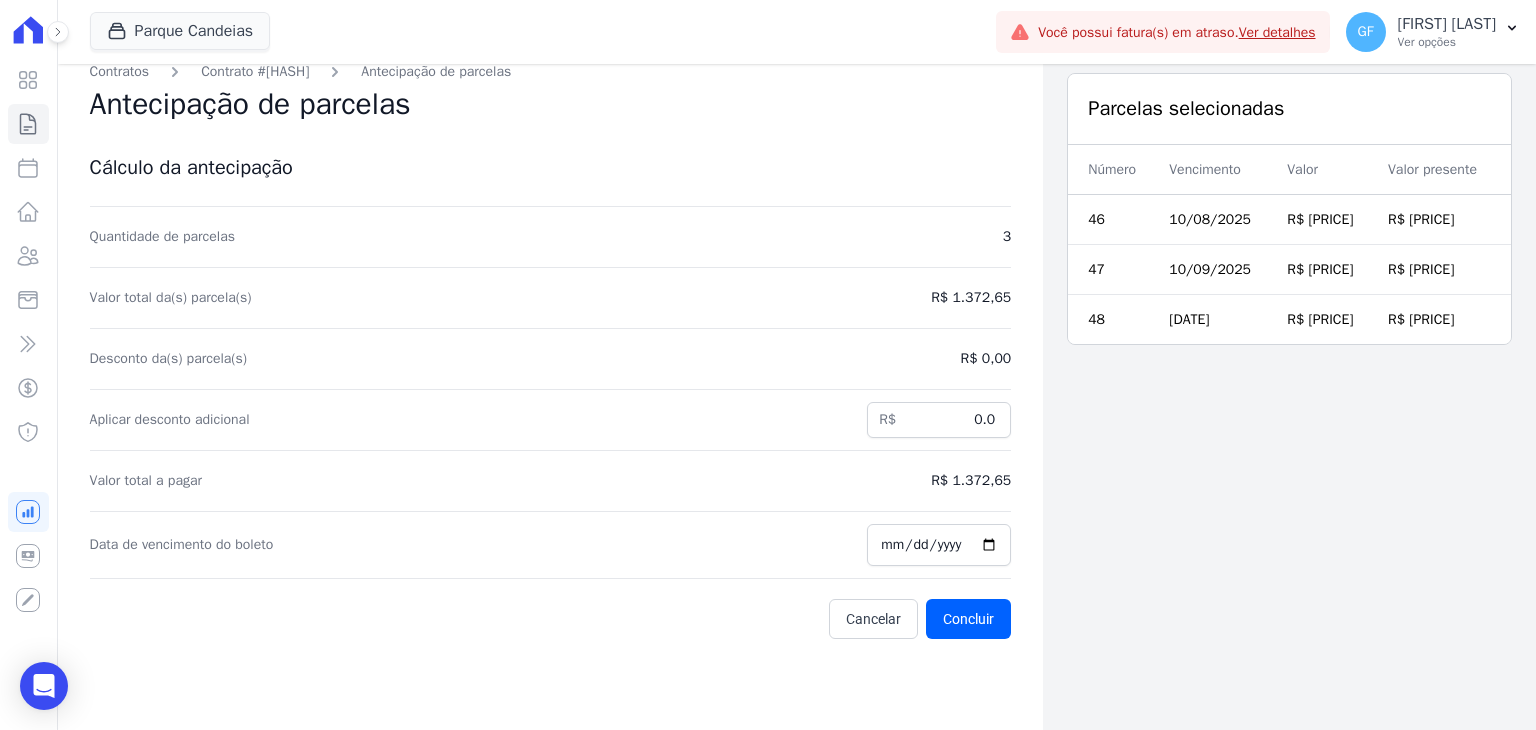 scroll, scrollTop: 0, scrollLeft: 0, axis: both 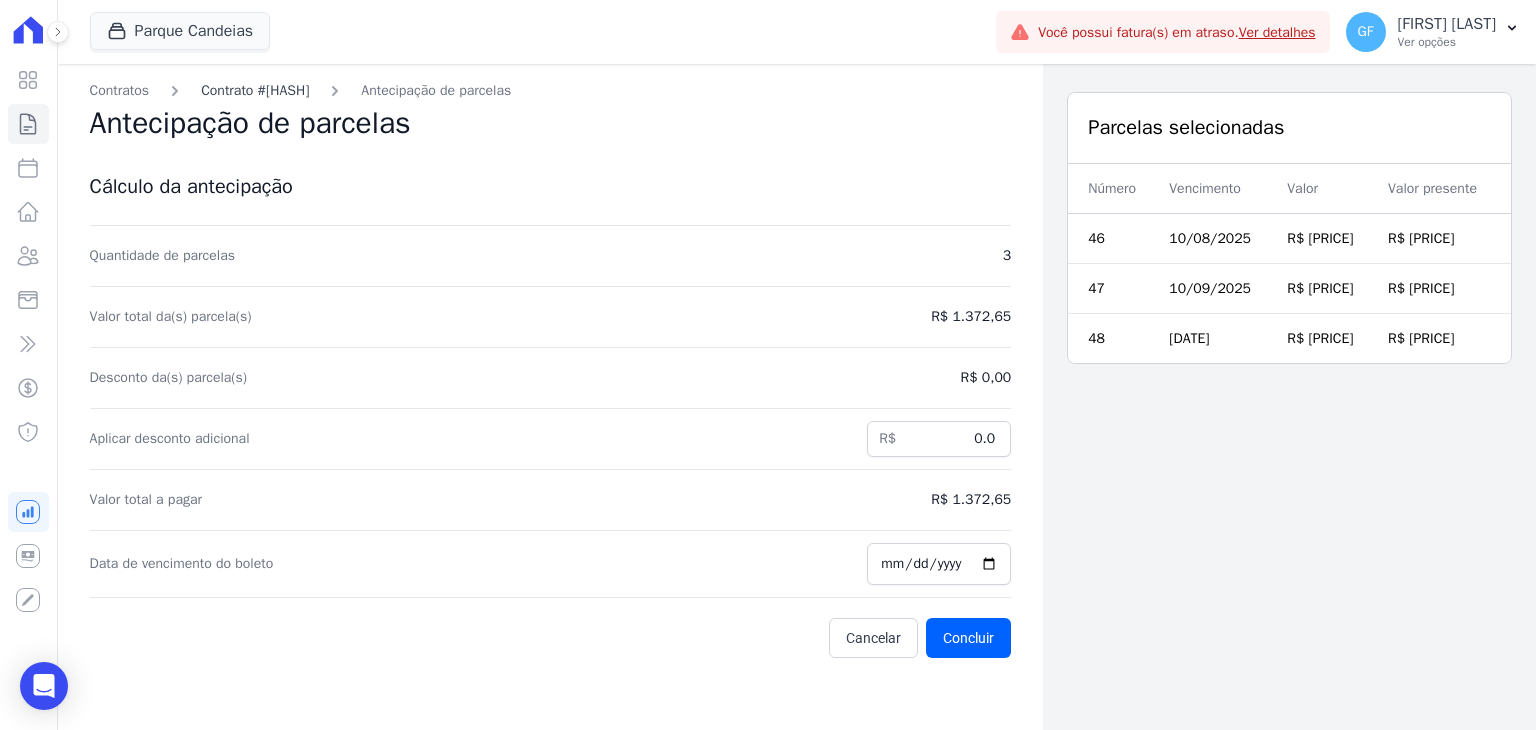 click on "Contrato
#327eb0b4" at bounding box center (255, 90) 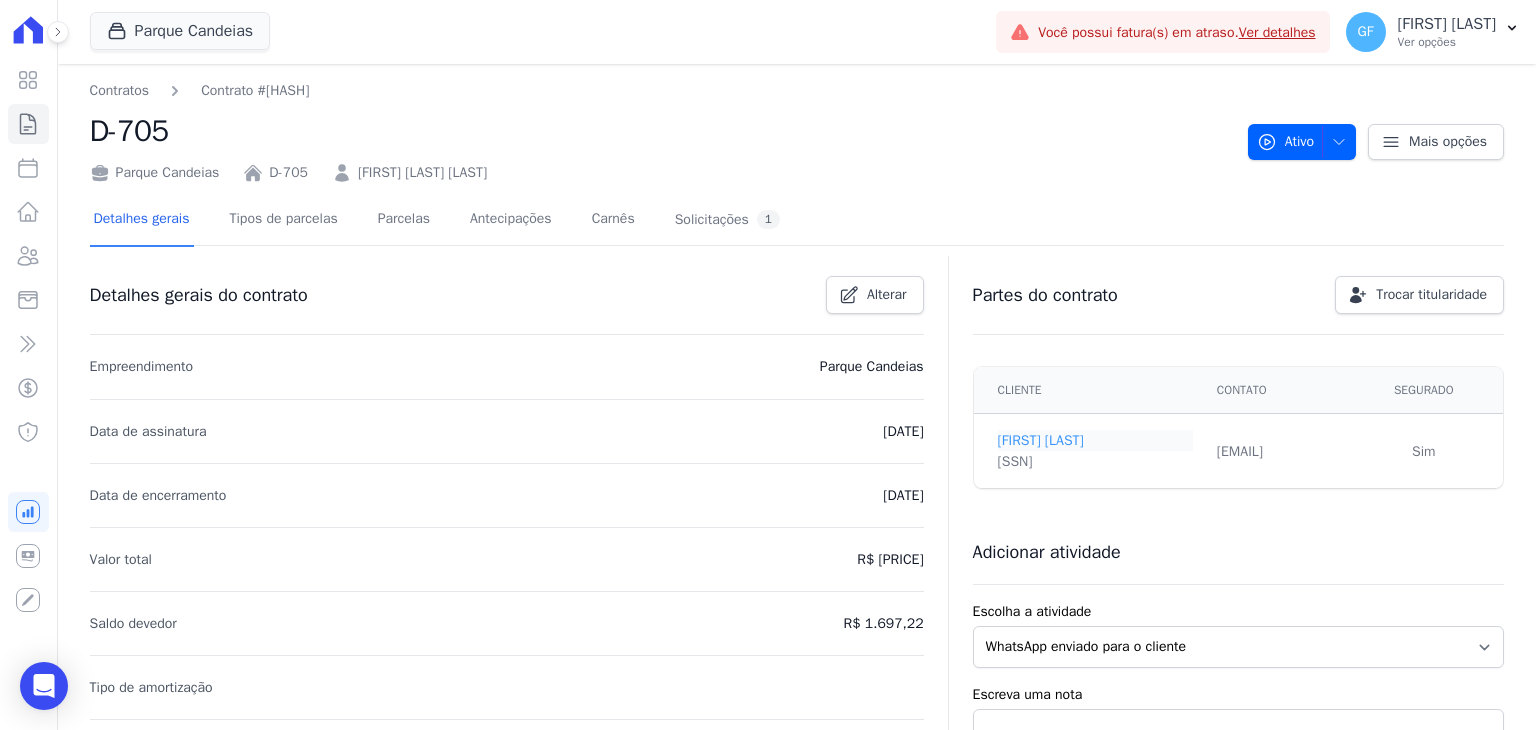 click on "Charlene Souza" at bounding box center [1095, 440] 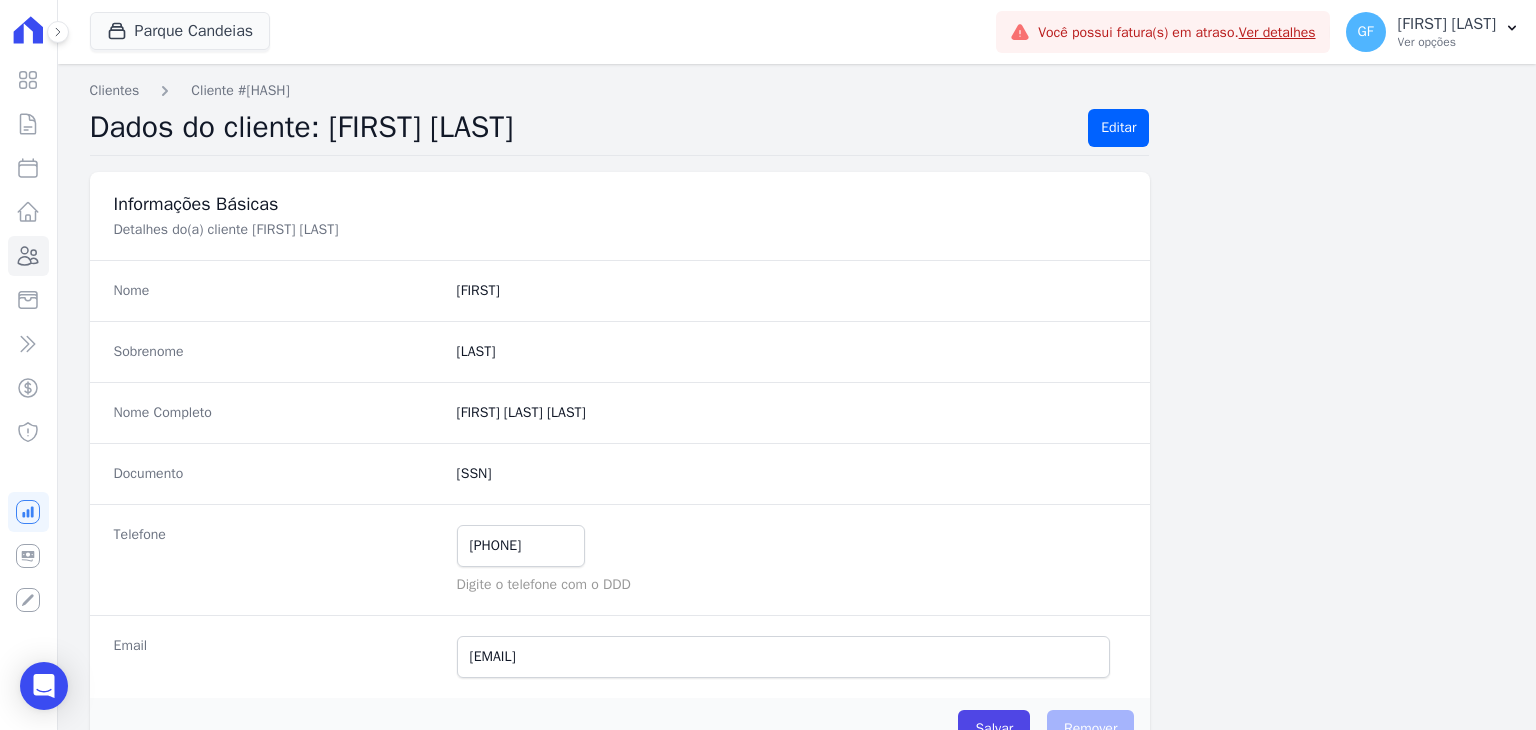 drag, startPoint x: 448, startPoint y: 420, endPoint x: 655, endPoint y: 419, distance: 207.00241 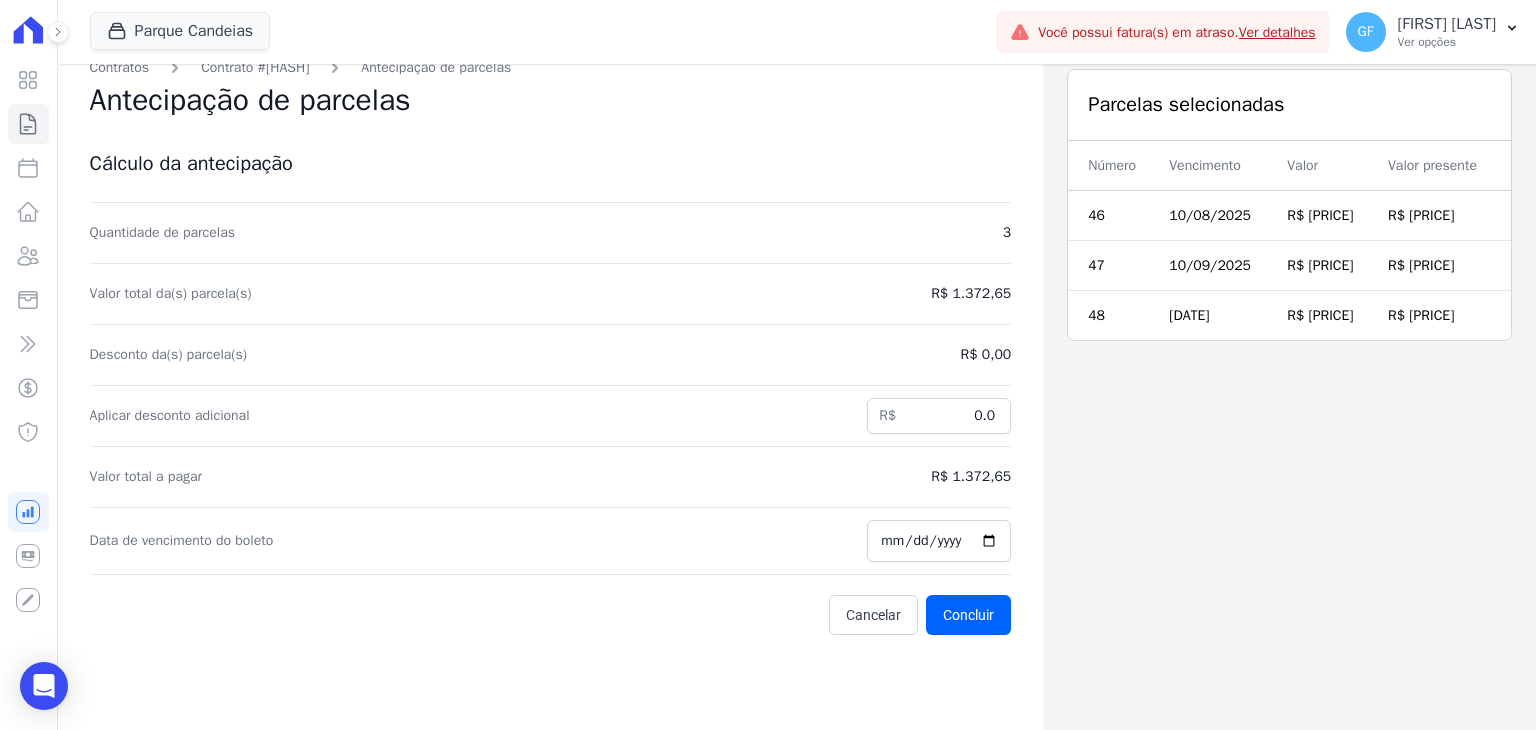 scroll, scrollTop: 0, scrollLeft: 0, axis: both 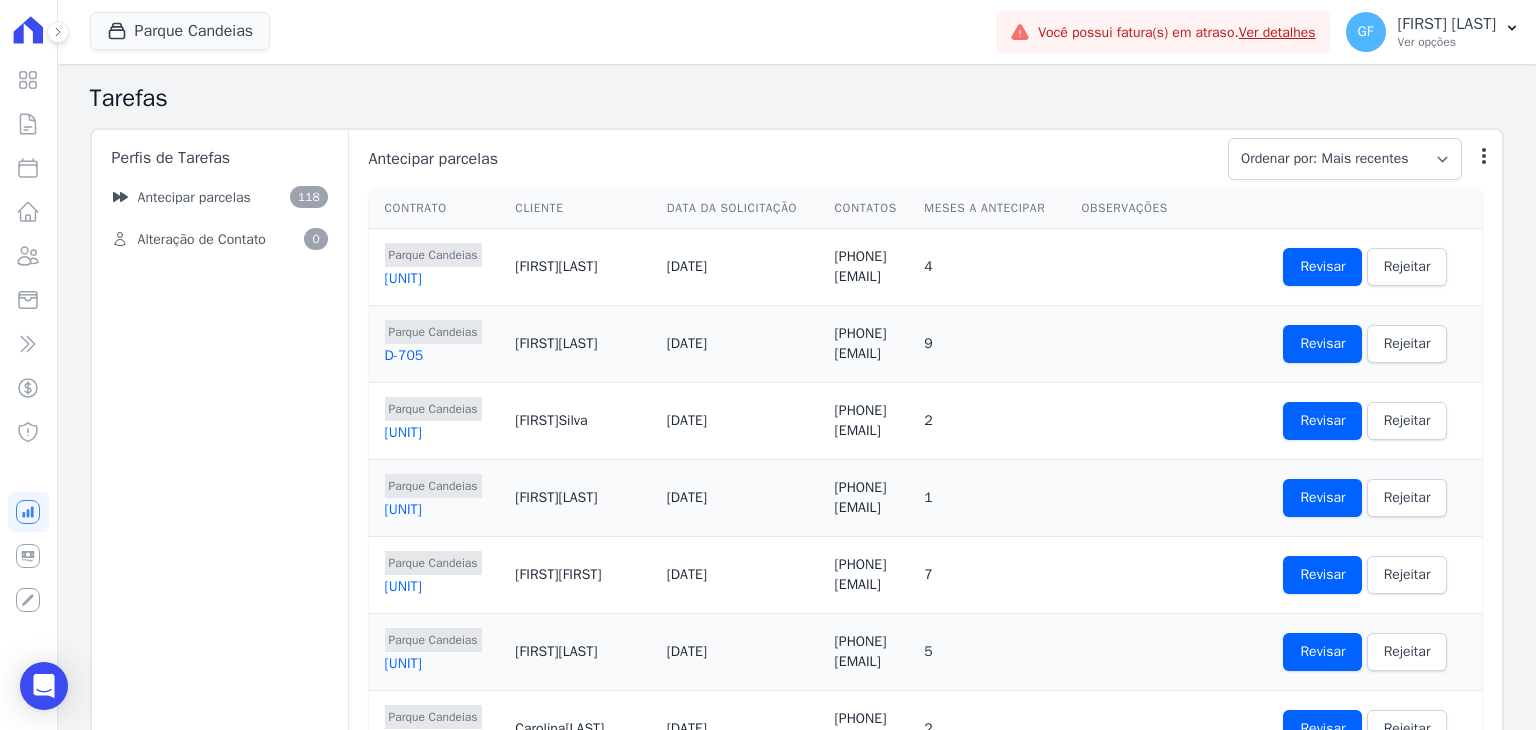 drag, startPoint x: 628, startPoint y: 401, endPoint x: 1424, endPoint y: 411, distance: 796.0628 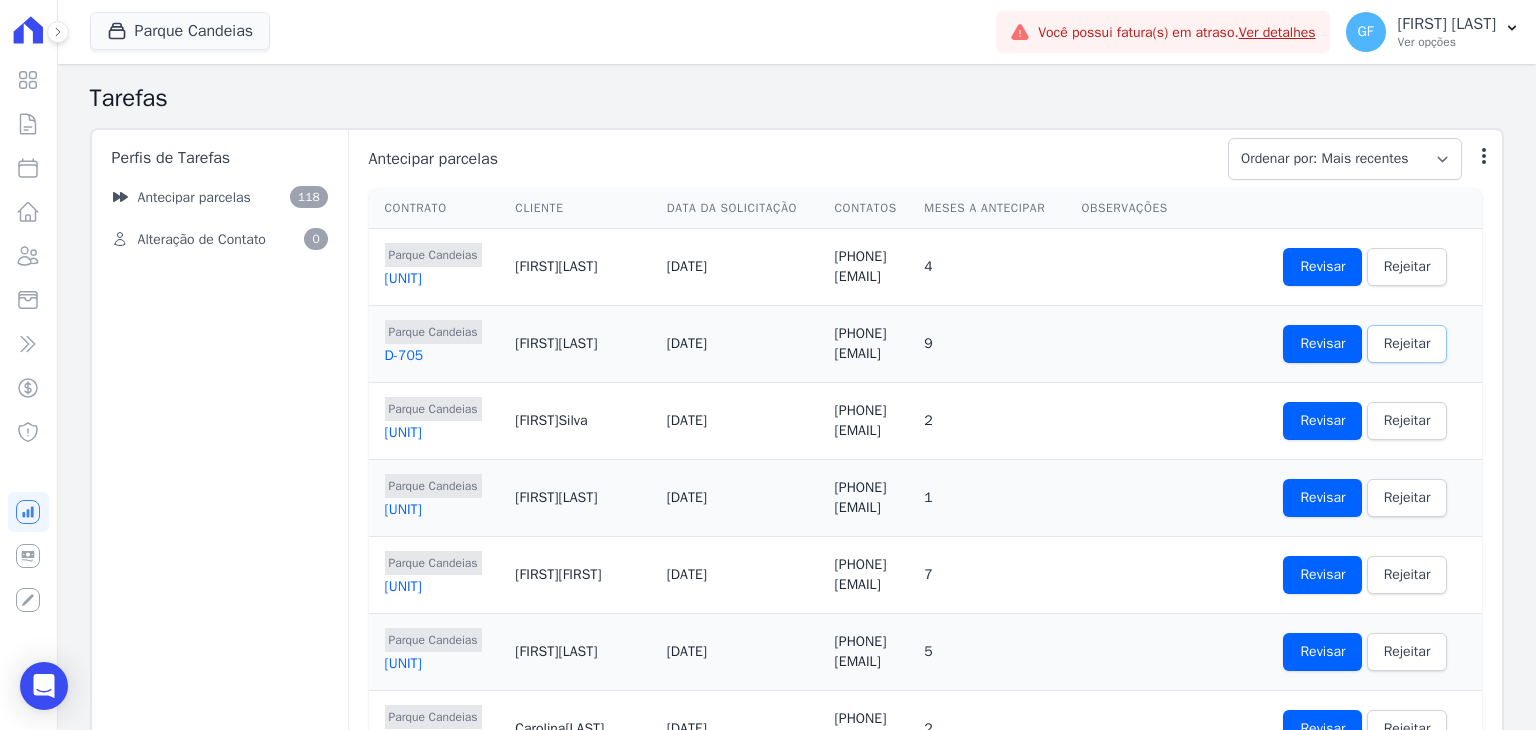 click on "Rejeitar" at bounding box center (1407, 344) 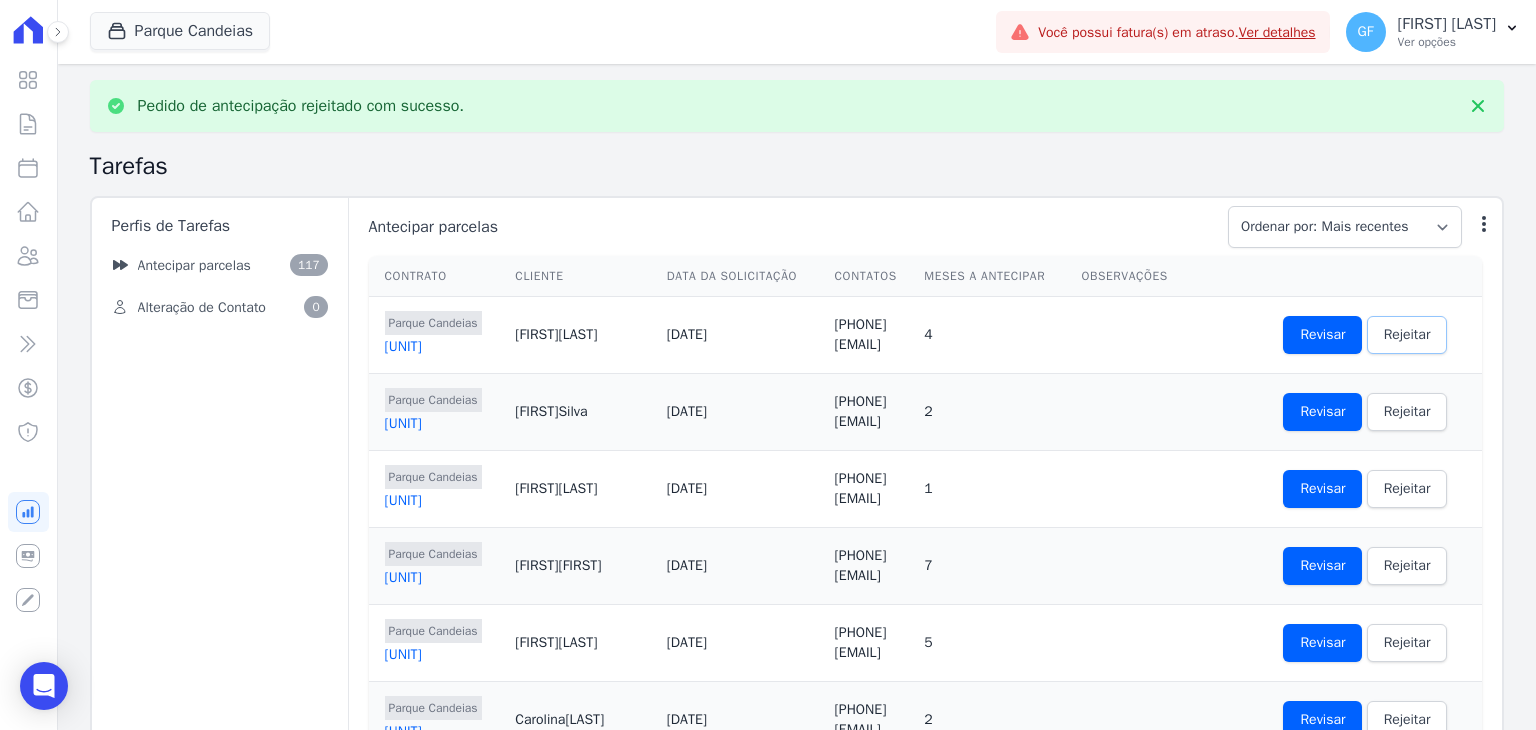 click on "Rejeitar" at bounding box center (1407, 335) 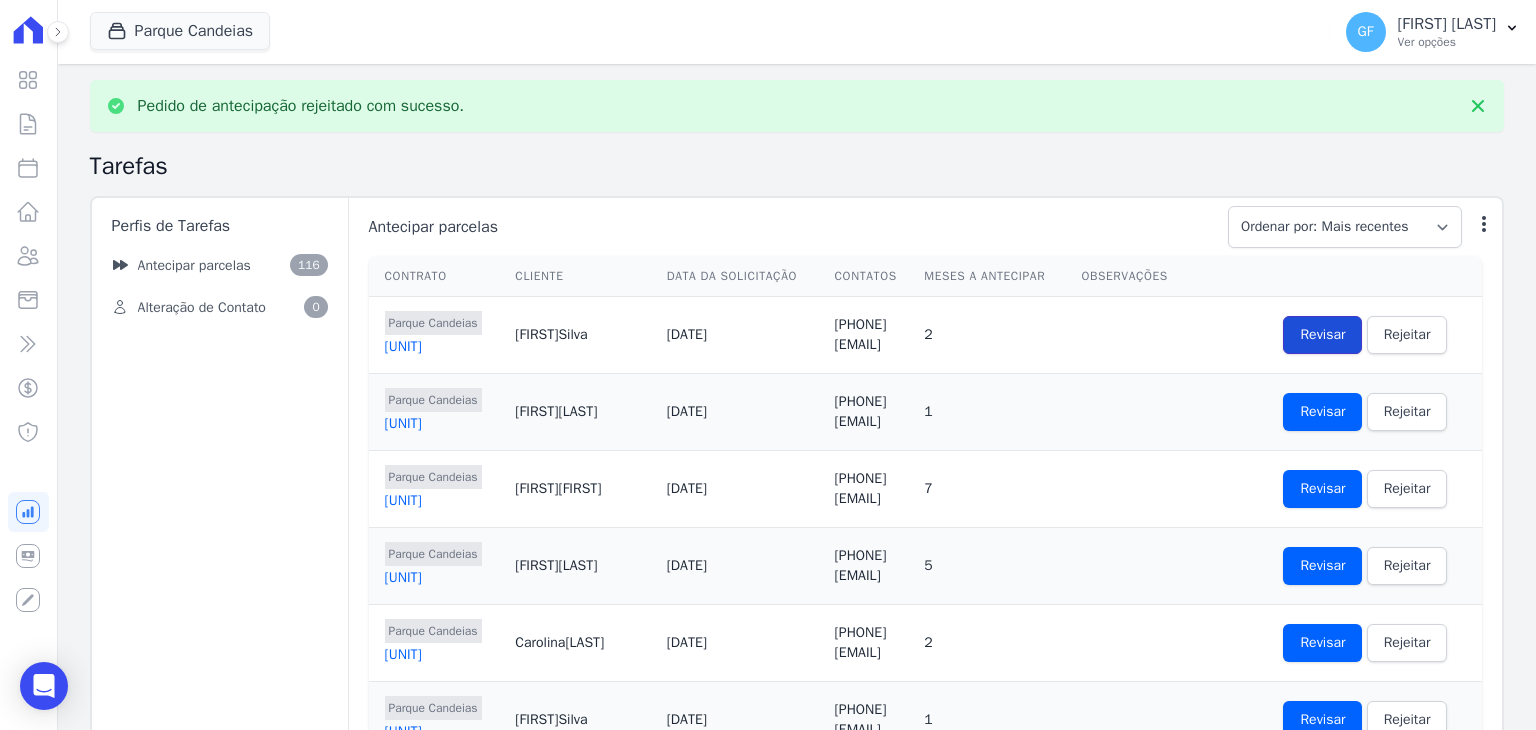 click on "Revisar" at bounding box center [1322, 335] 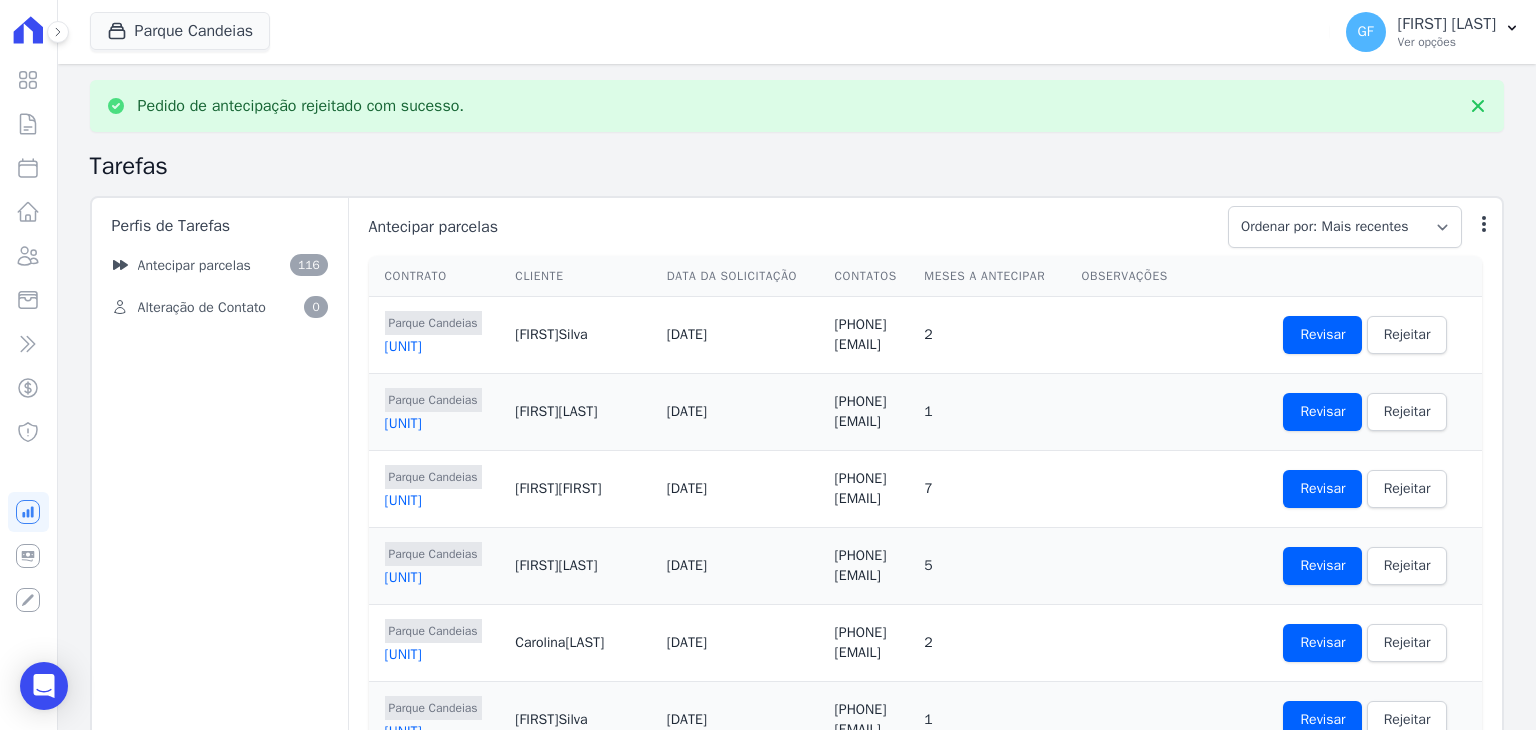 drag, startPoint x: 509, startPoint y: 369, endPoint x: 1154, endPoint y: 381, distance: 645.11163 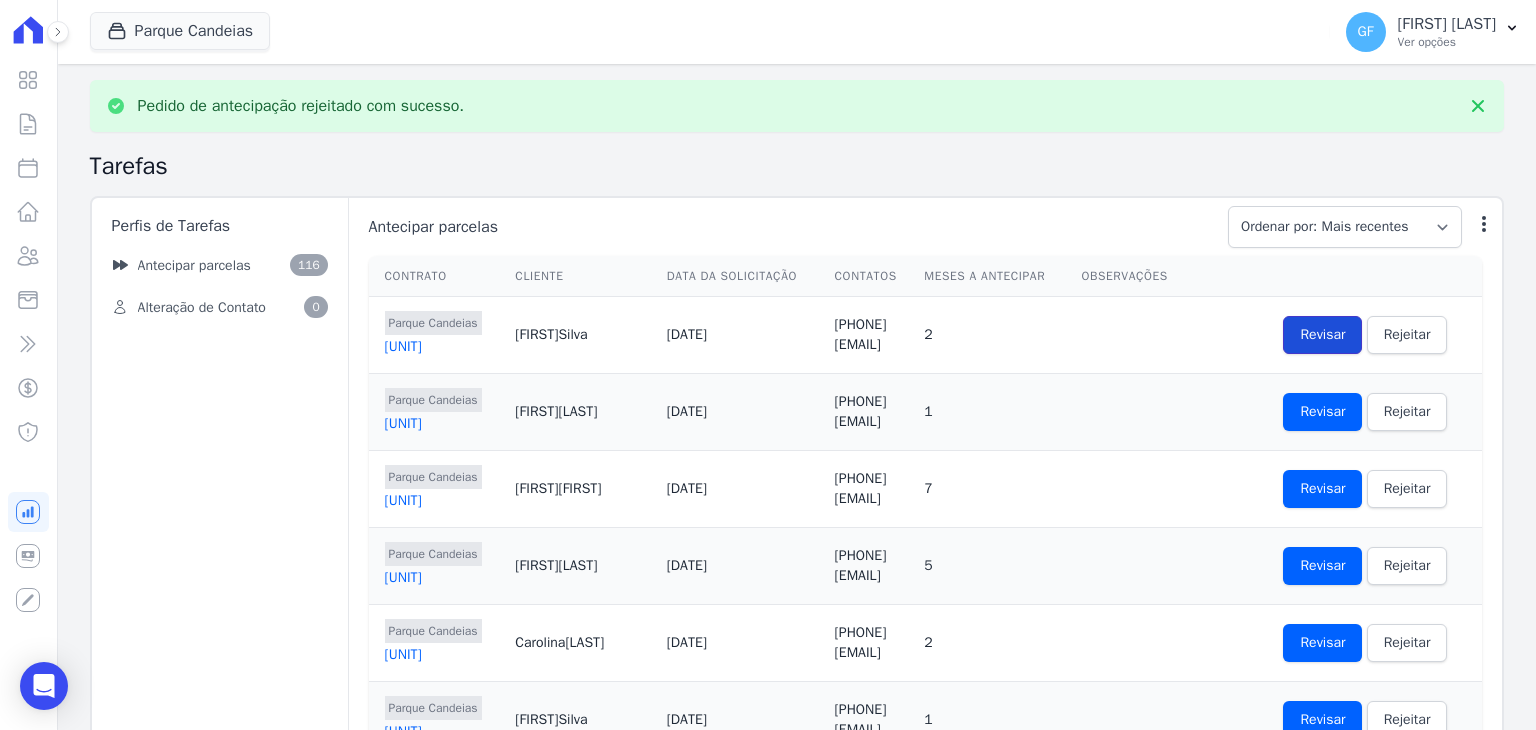 click on "Revisar" at bounding box center [1322, 335] 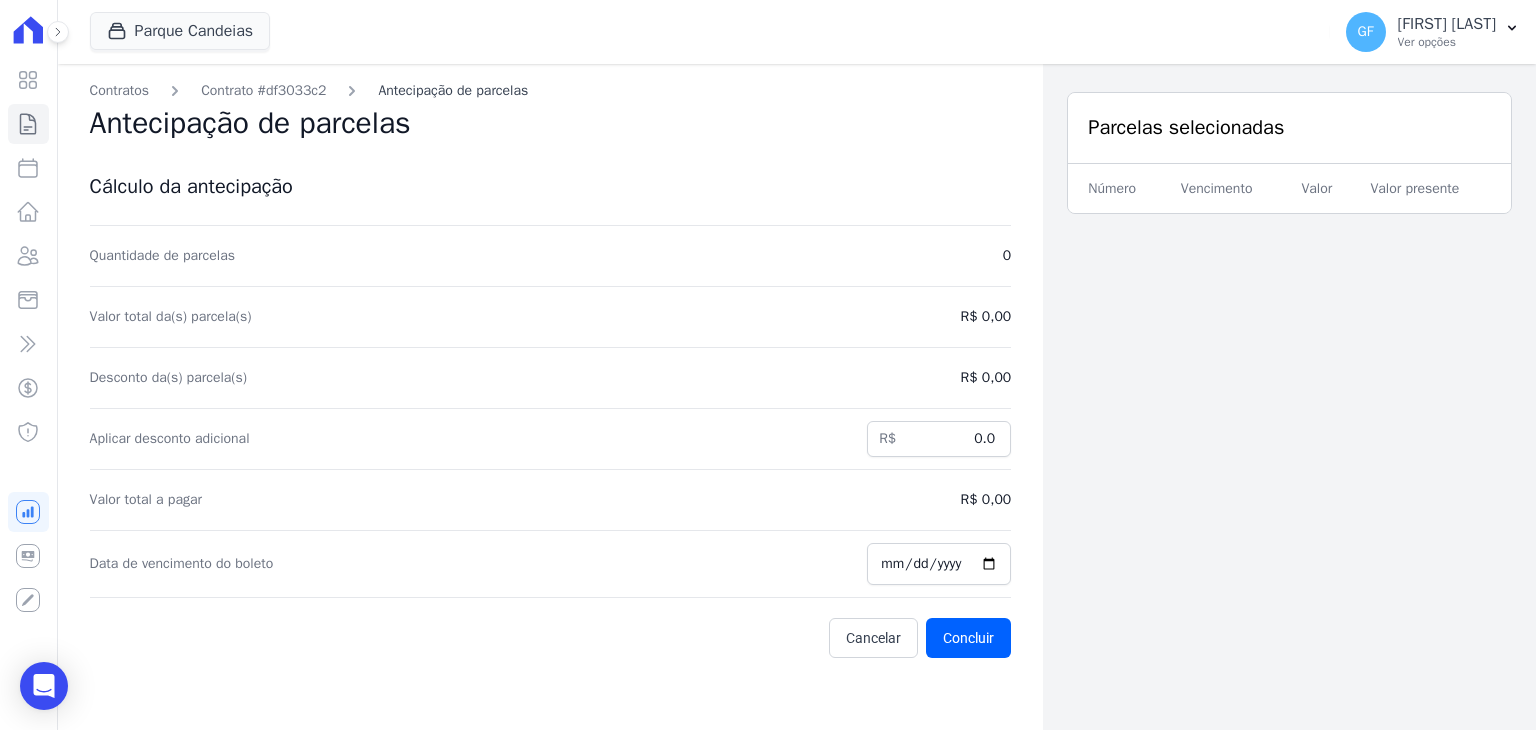 click on "Antecipação de parcelas" at bounding box center (453, 90) 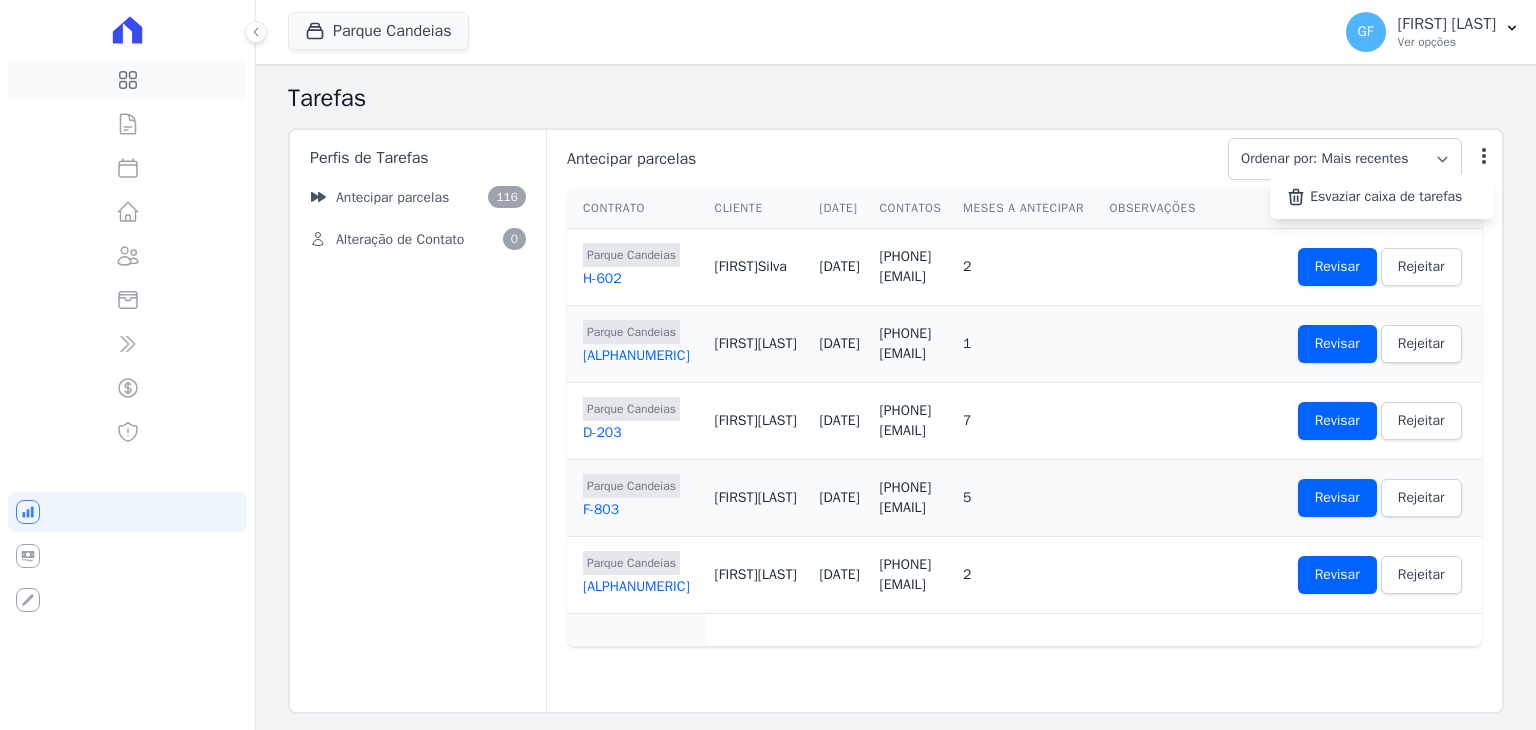 scroll, scrollTop: 0, scrollLeft: 0, axis: both 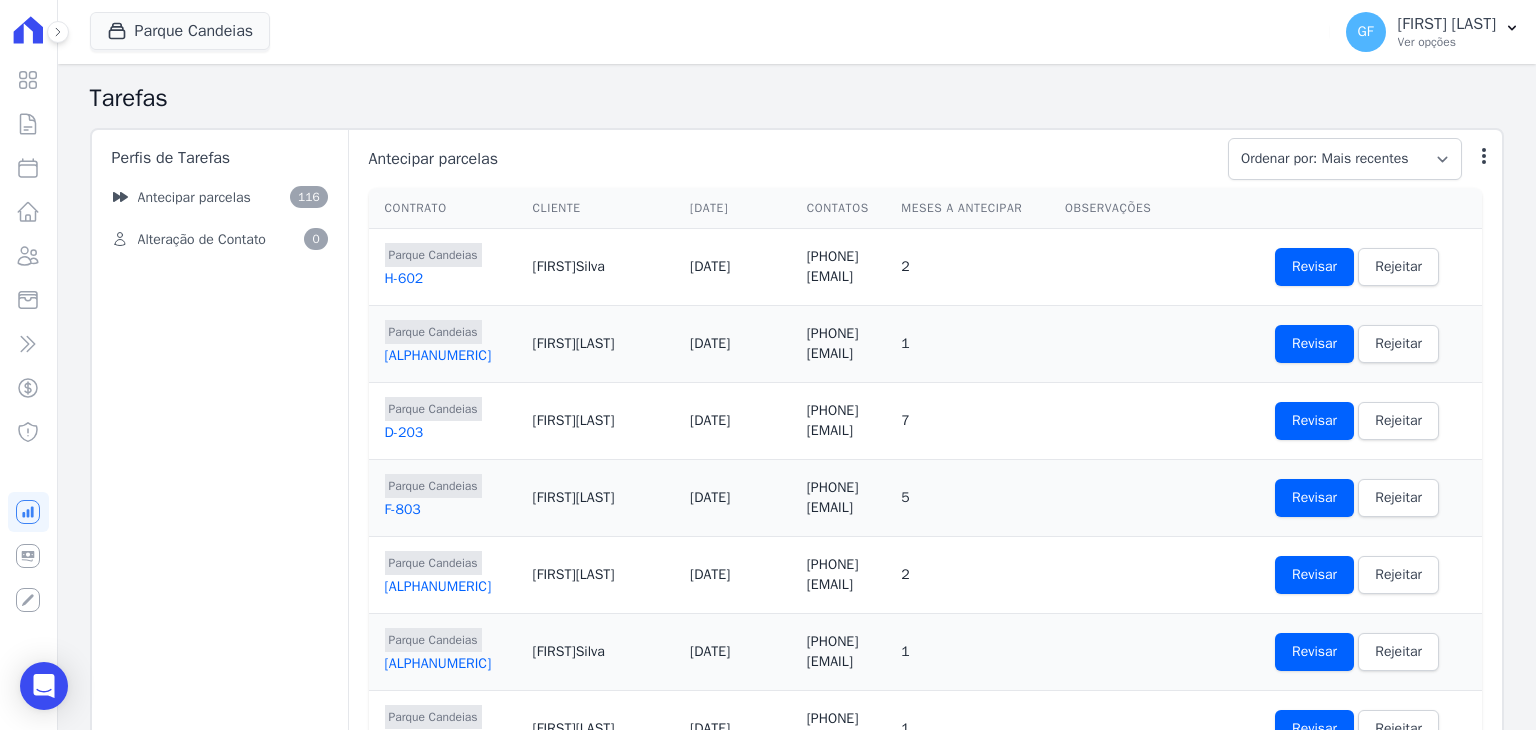 drag, startPoint x: 494, startPoint y: 297, endPoint x: 581, endPoint y: 297, distance: 87 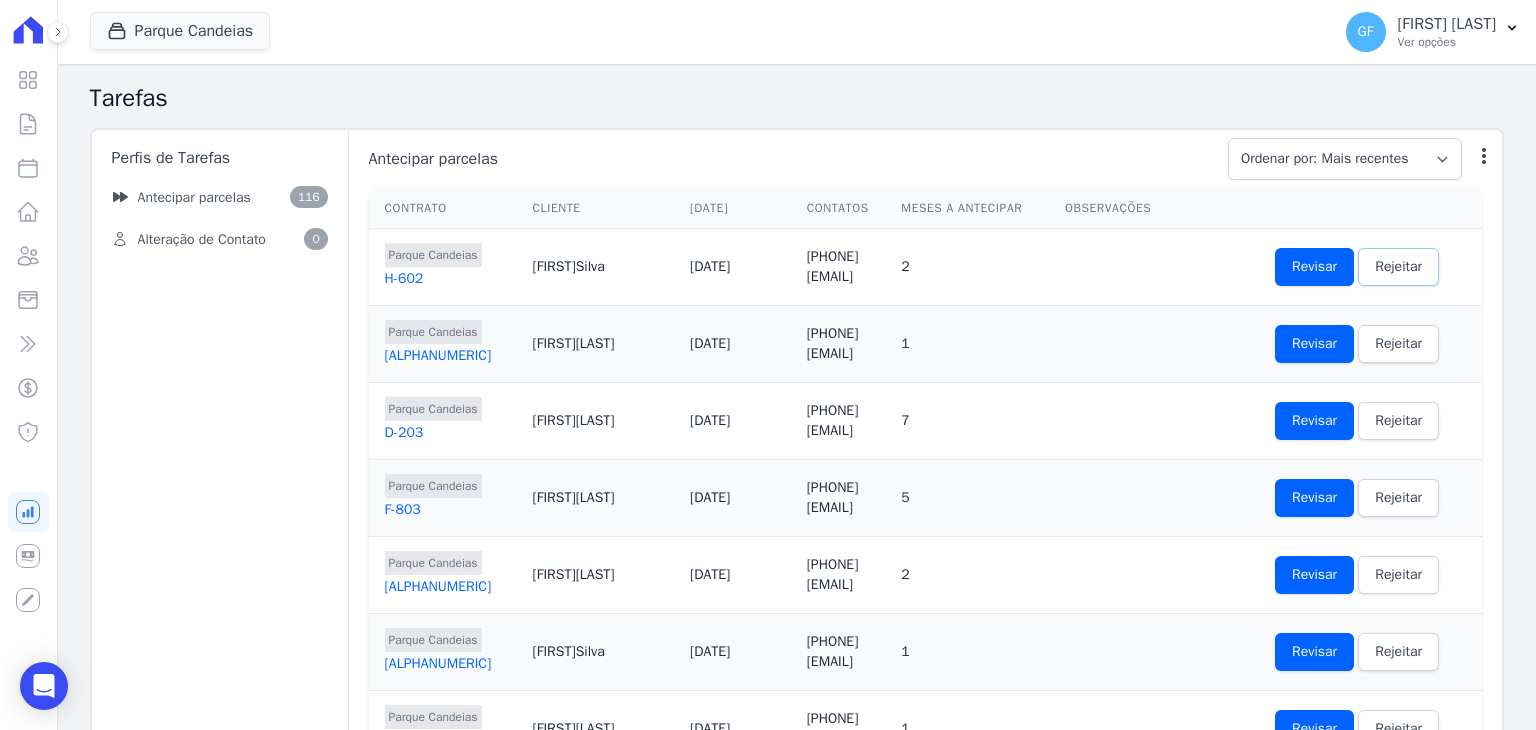 click on "Rejeitar" at bounding box center [1398, 267] 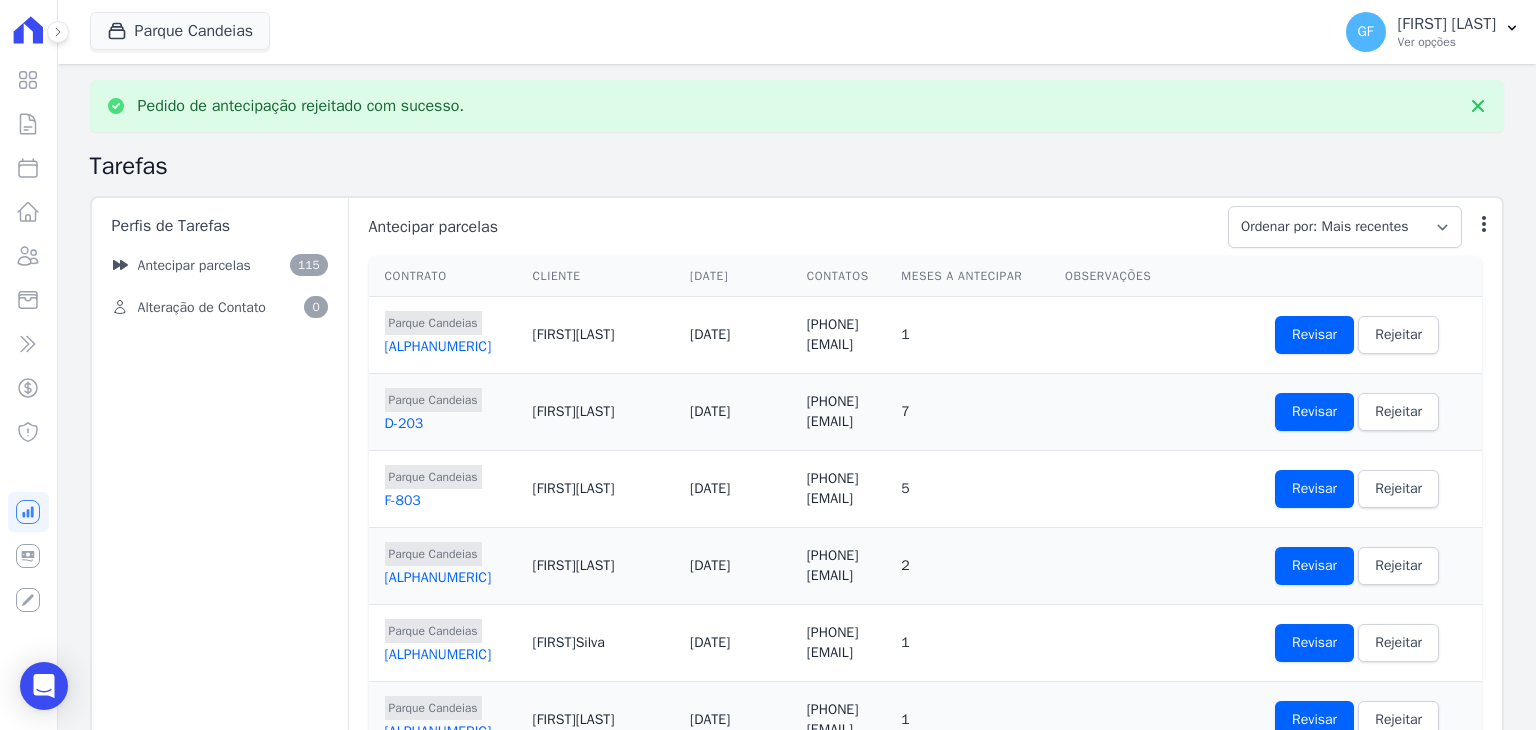 drag, startPoint x: 491, startPoint y: 367, endPoint x: 551, endPoint y: 366, distance: 60.00833 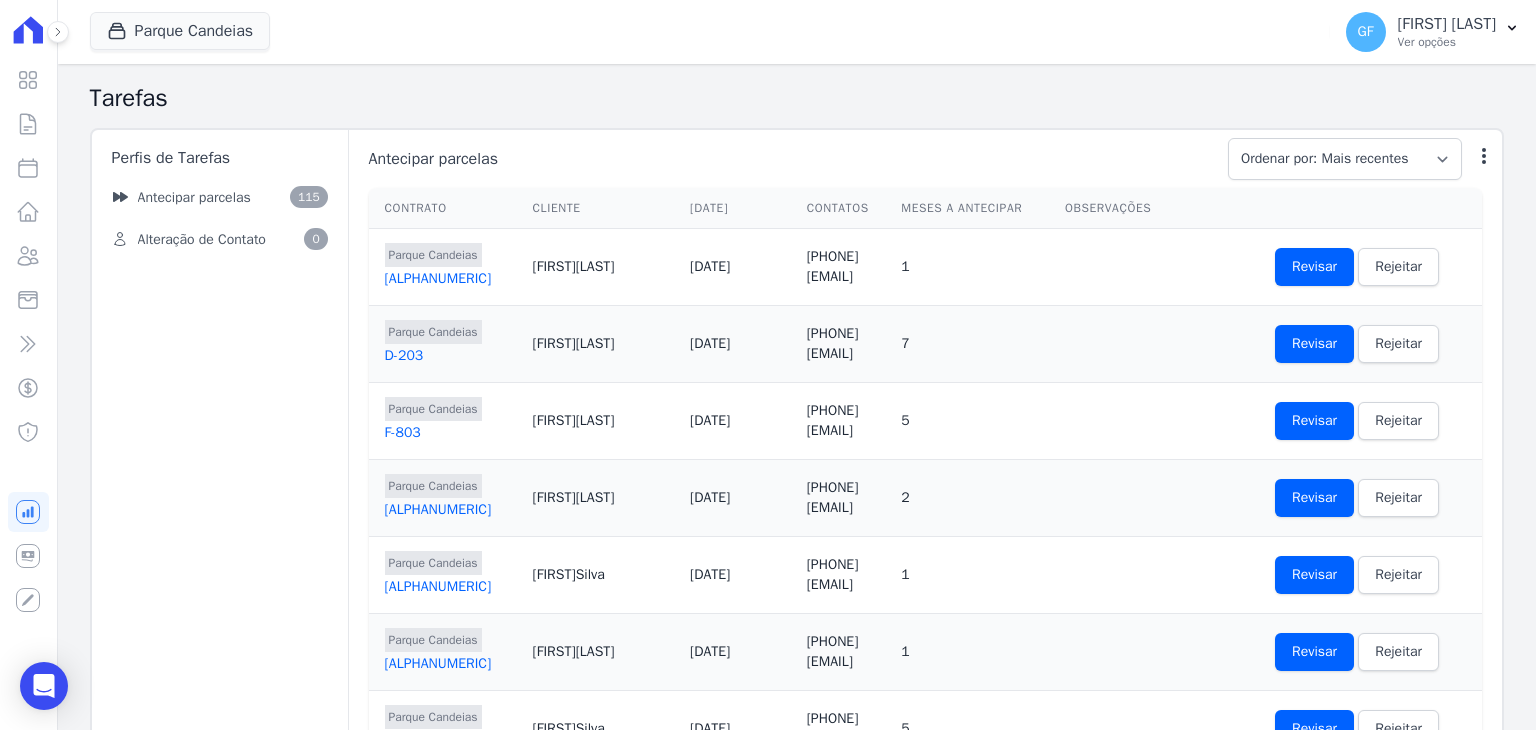 click on "[PHONE]
[EMAIL]" at bounding box center (846, 267) 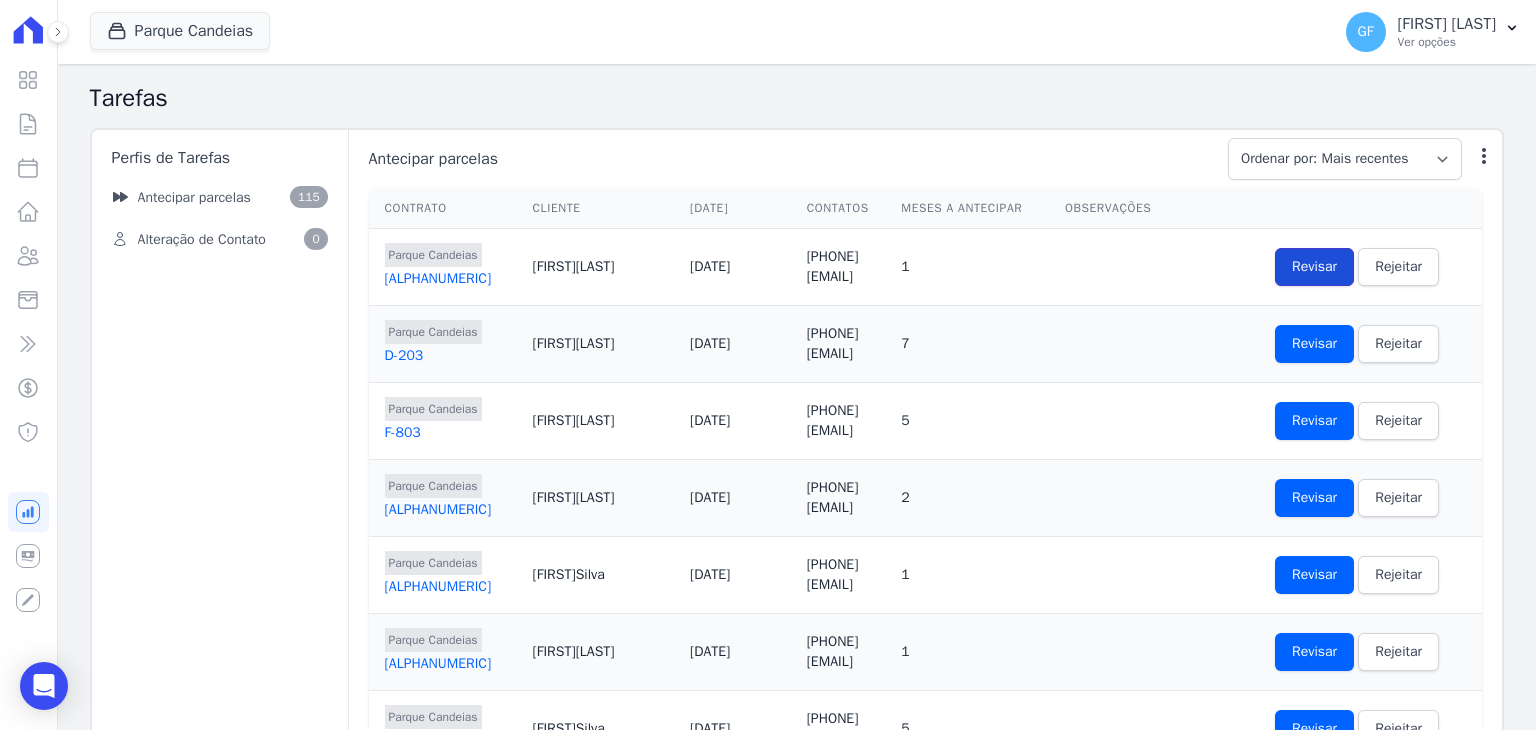 click on "Revisar" at bounding box center (1314, 267) 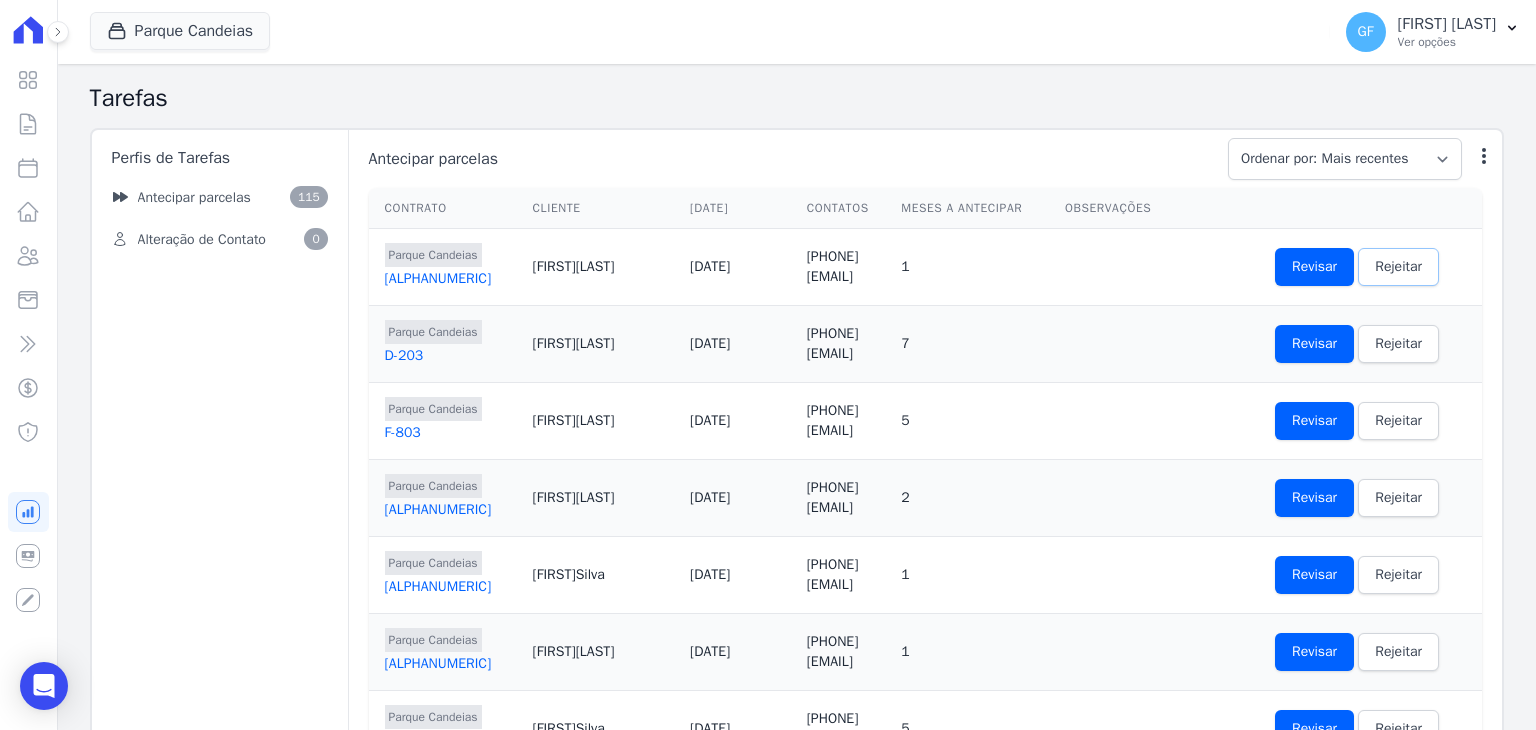 click on "Rejeitar" at bounding box center (1398, 267) 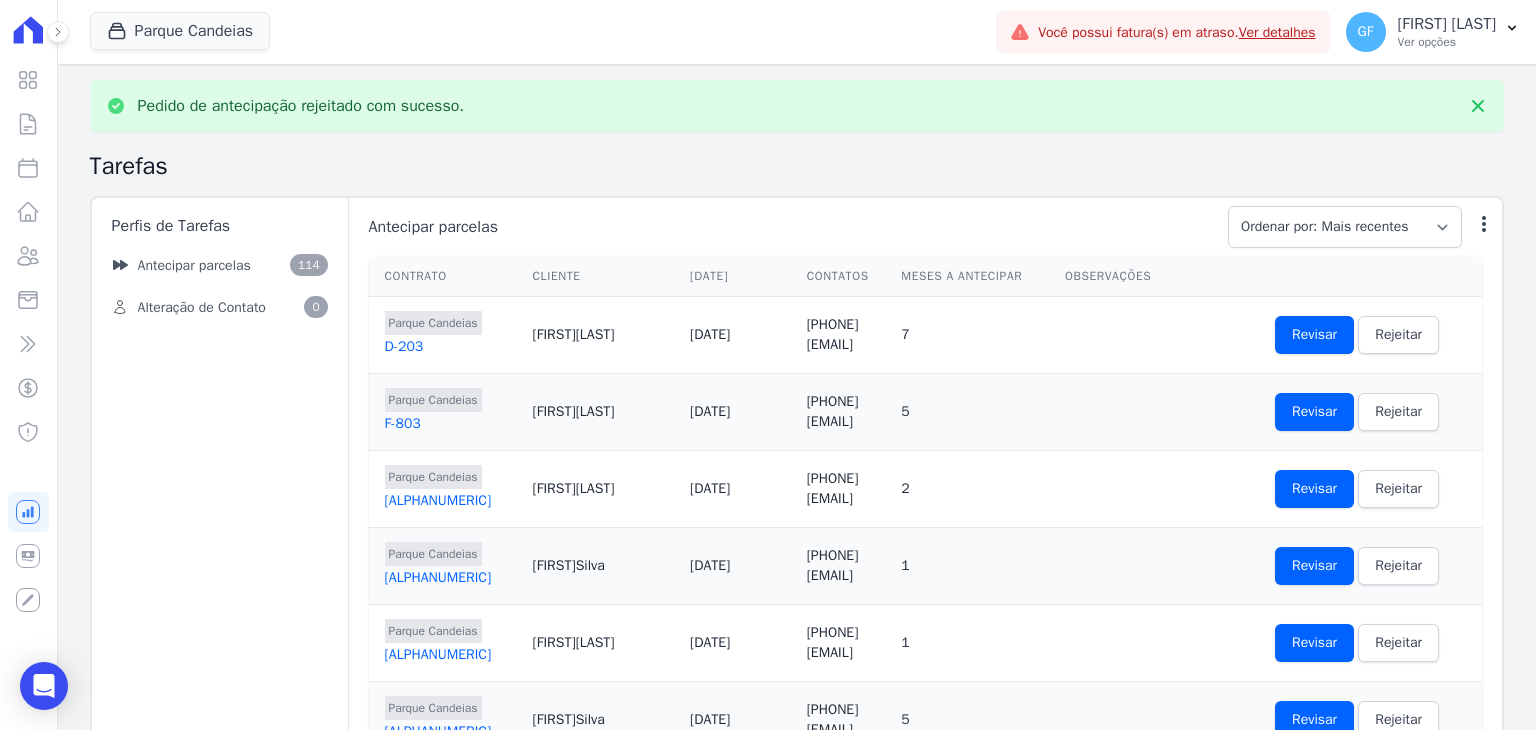 drag, startPoint x: 496, startPoint y: 365, endPoint x: 613, endPoint y: 368, distance: 117.03845 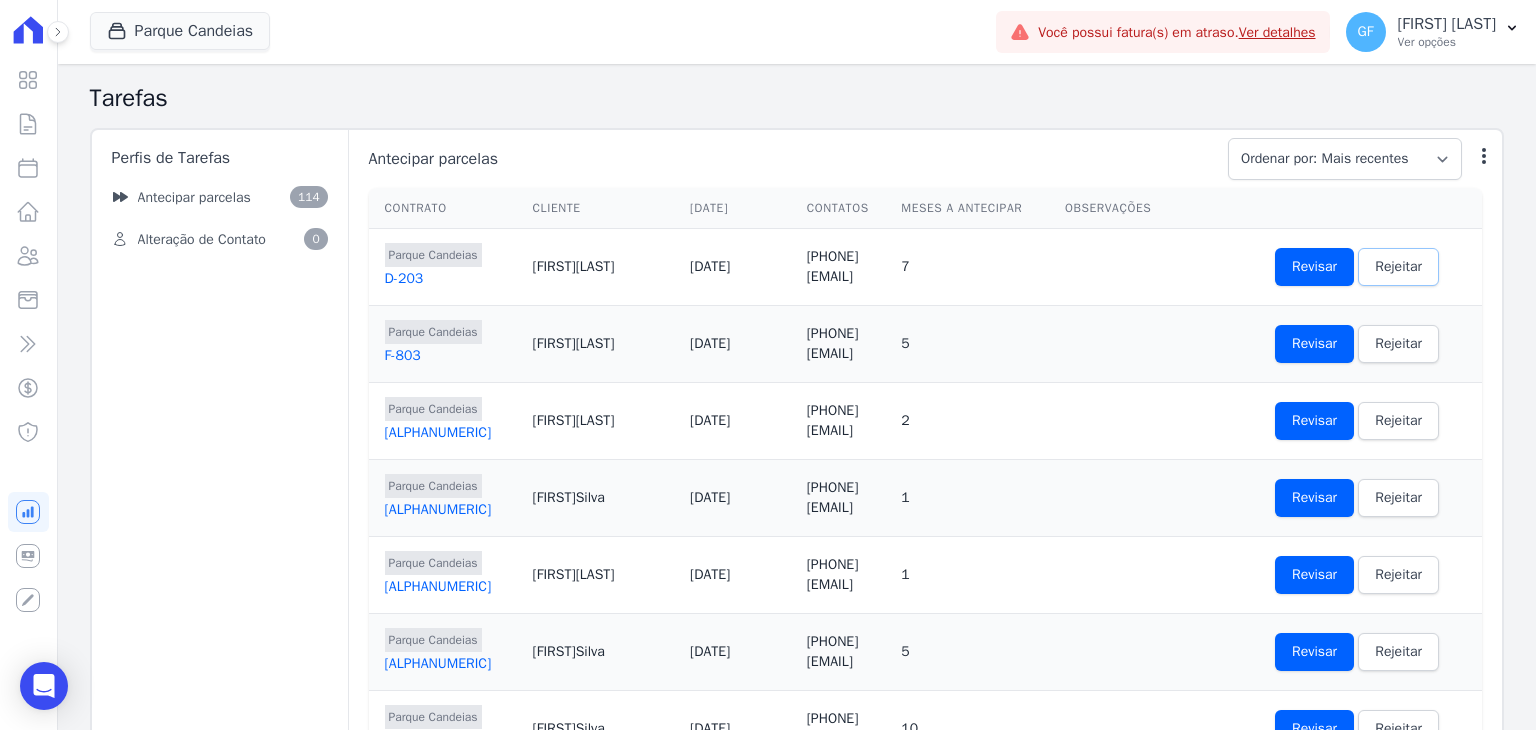 click on "Rejeitar" at bounding box center (1398, 267) 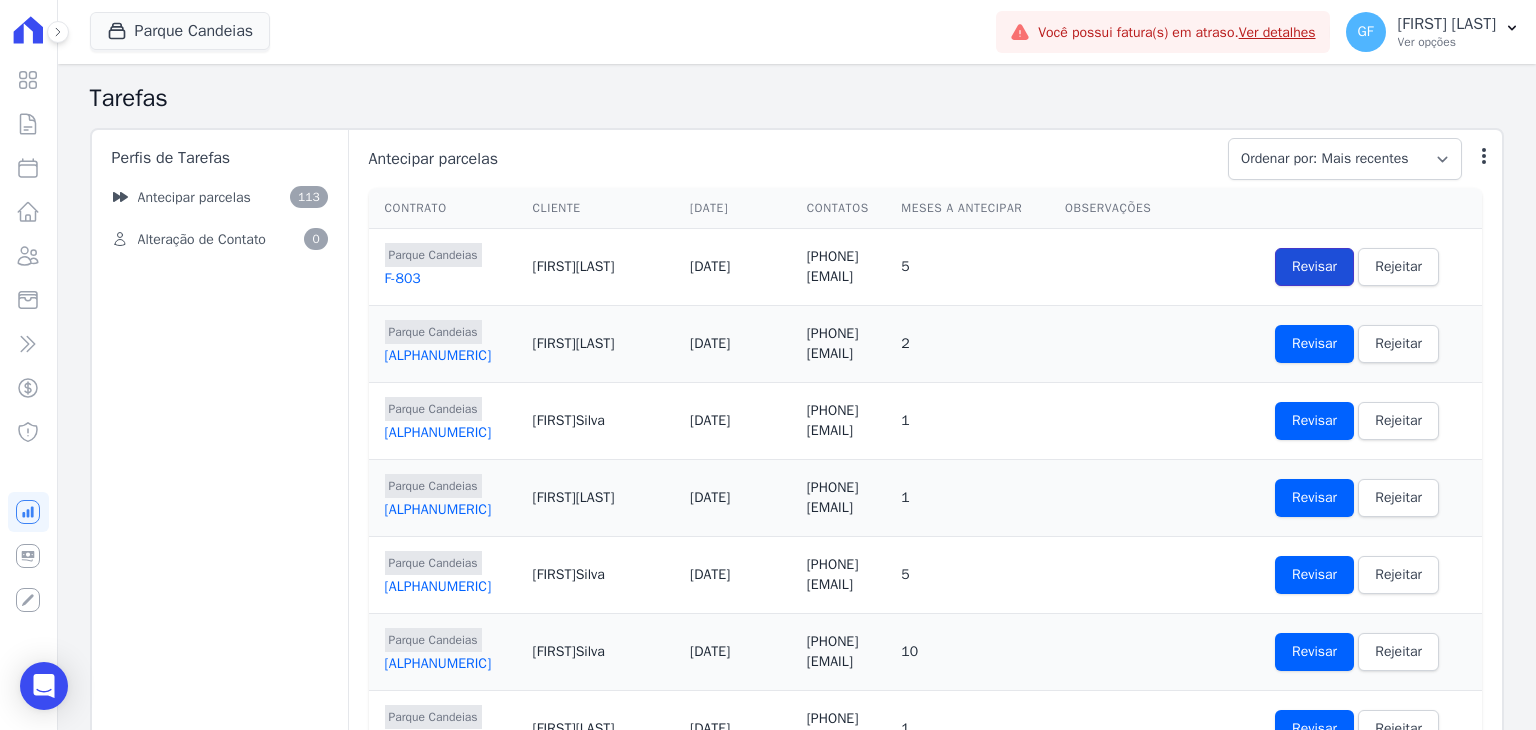 click on "Revisar" at bounding box center (1314, 267) 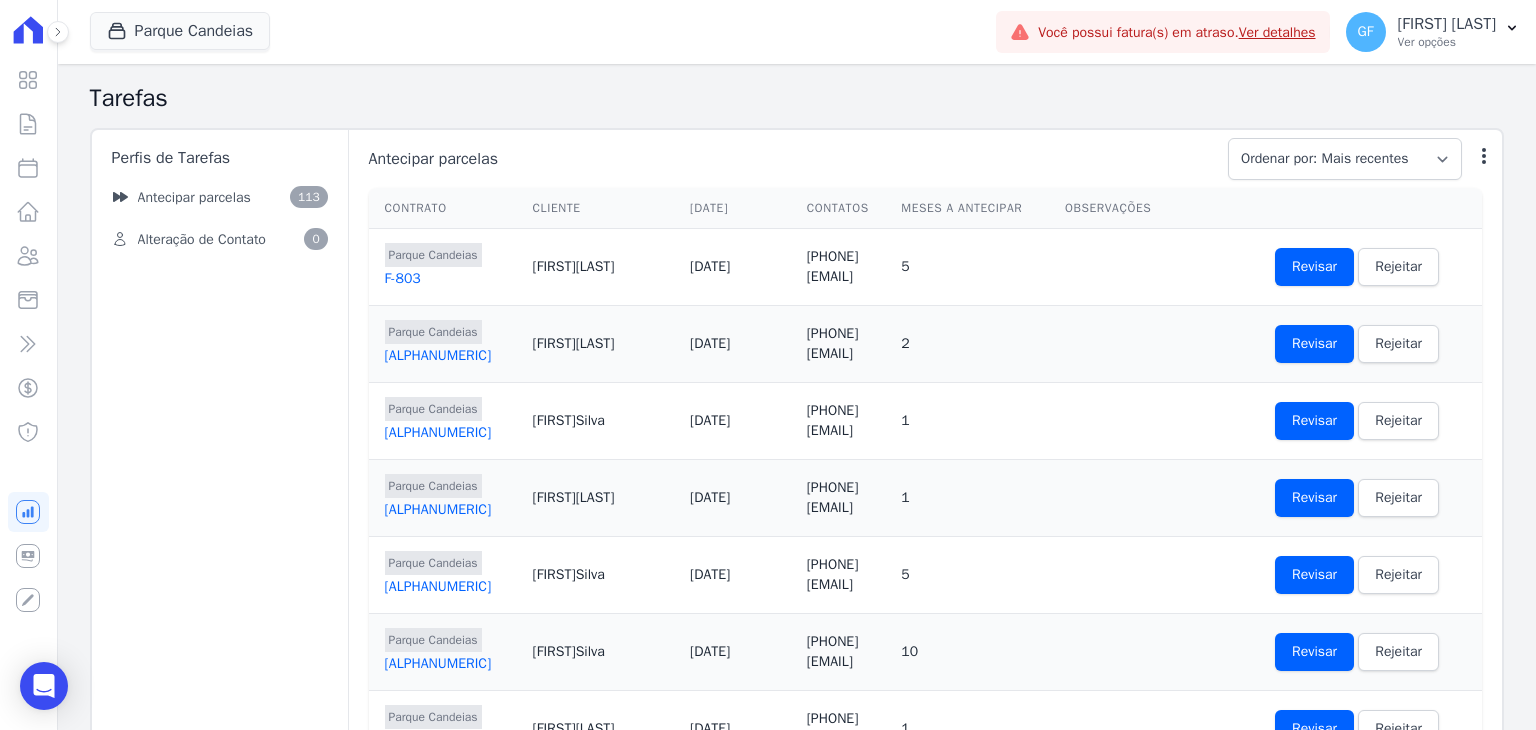 click on "[DATE]" at bounding box center [740, 267] 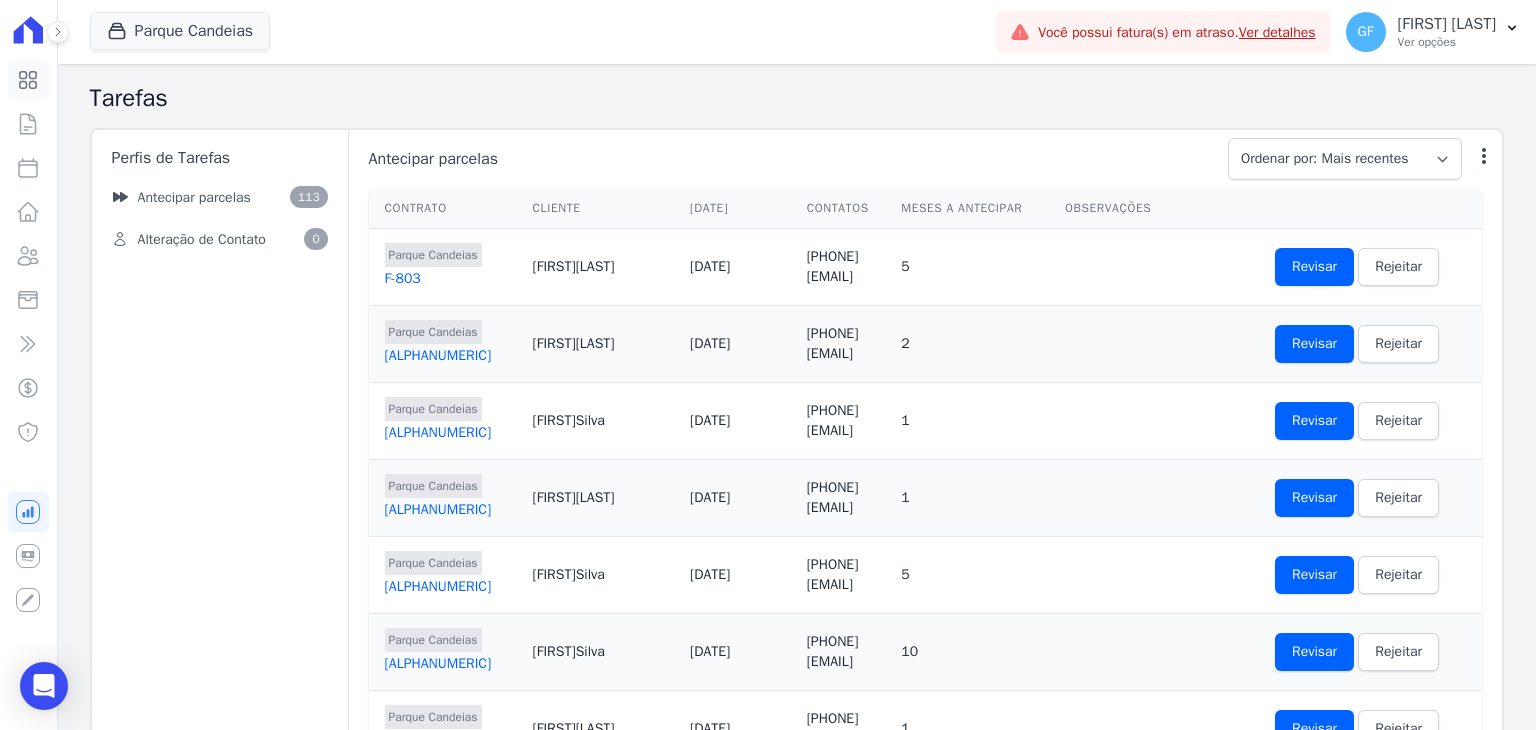 click at bounding box center [28, 80] 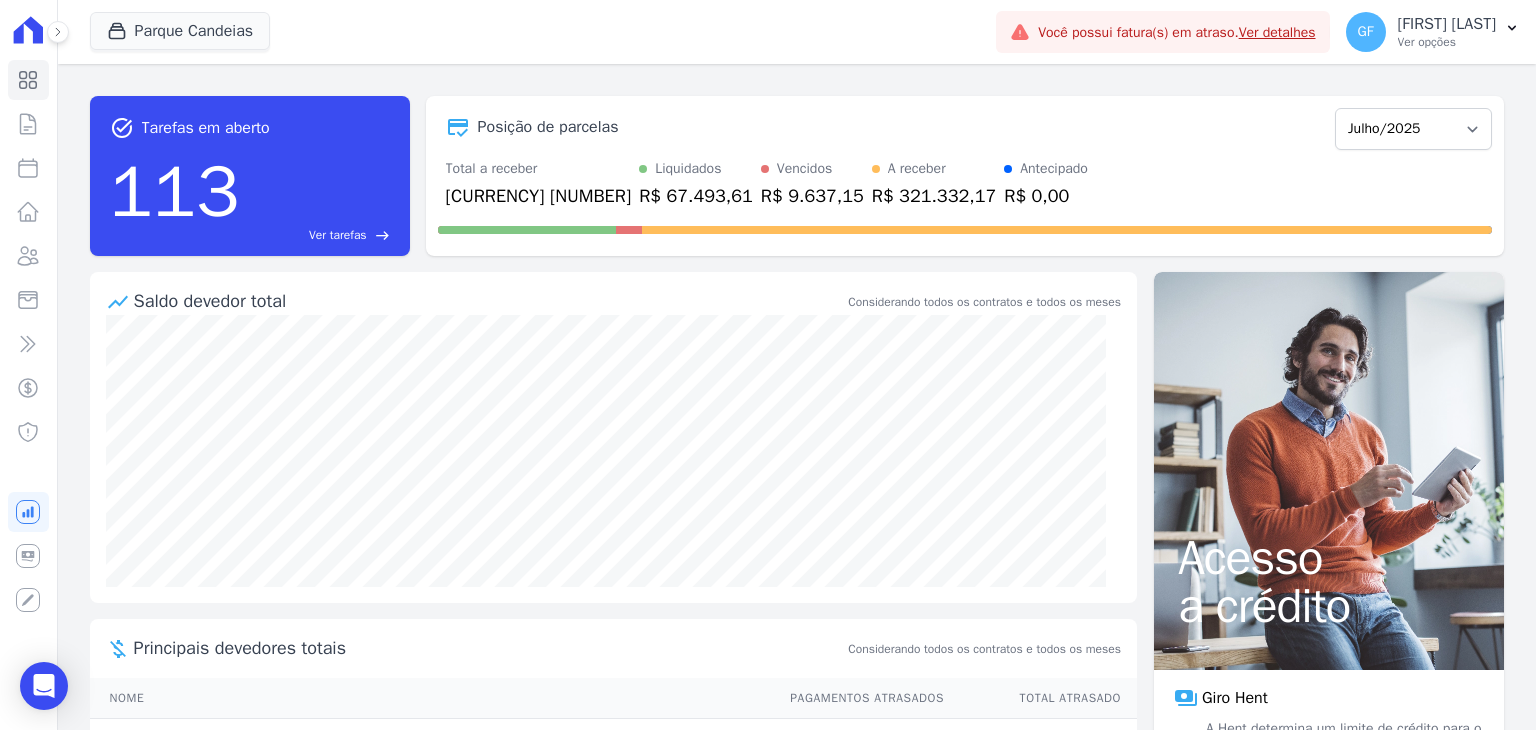click on "[NUMBER]
Ver tarefas
east" at bounding box center (250, 192) 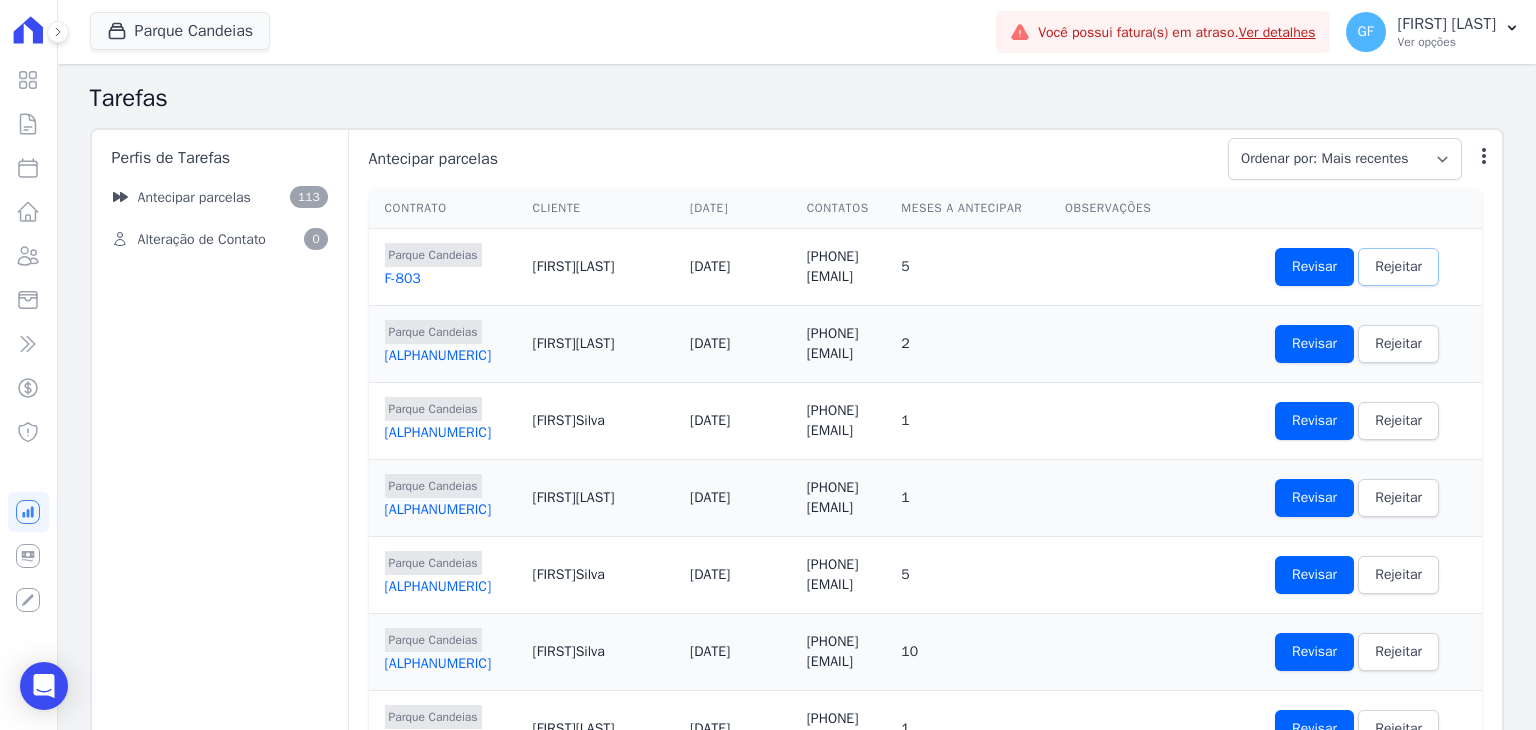 click on "Rejeitar" at bounding box center (1398, 267) 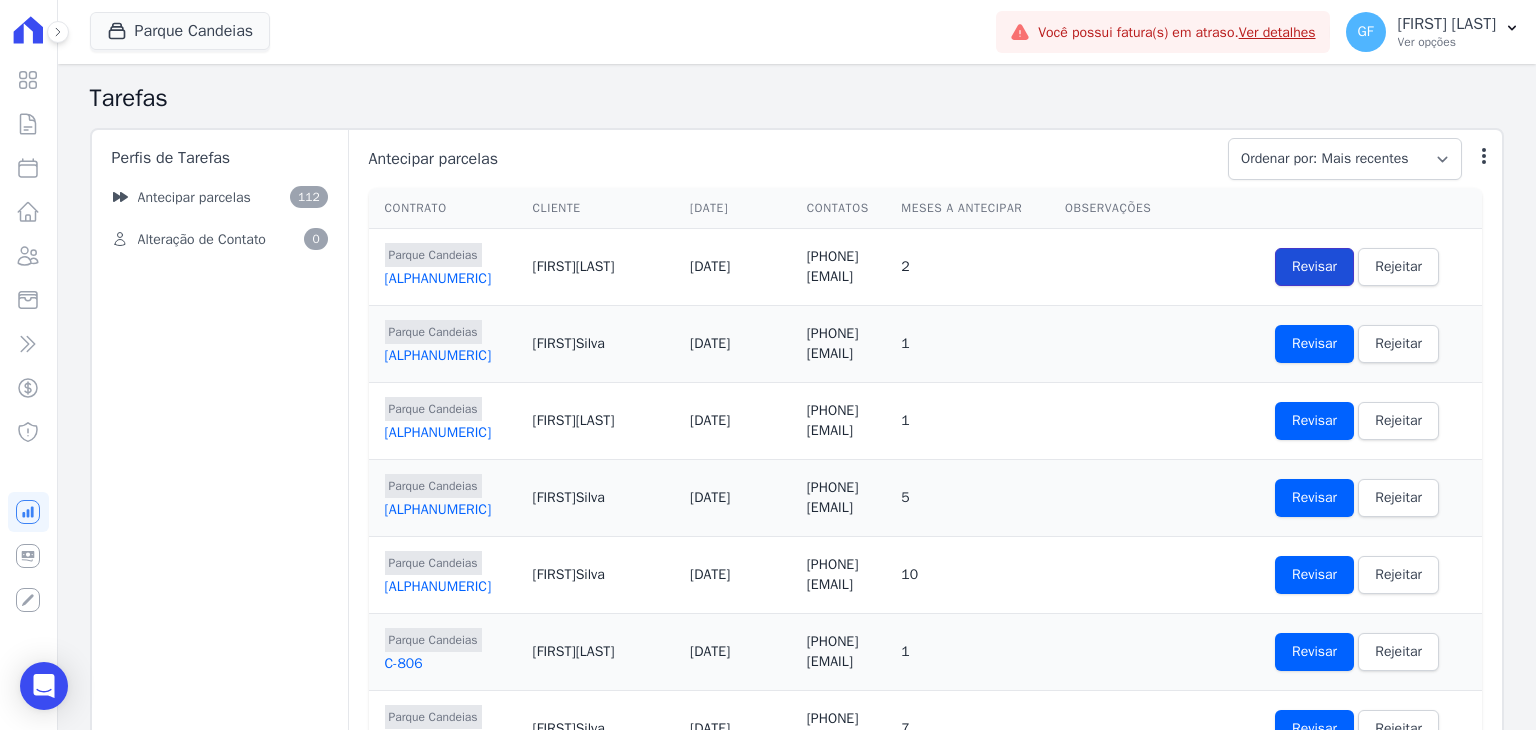 click on "Revisar" at bounding box center (1314, 267) 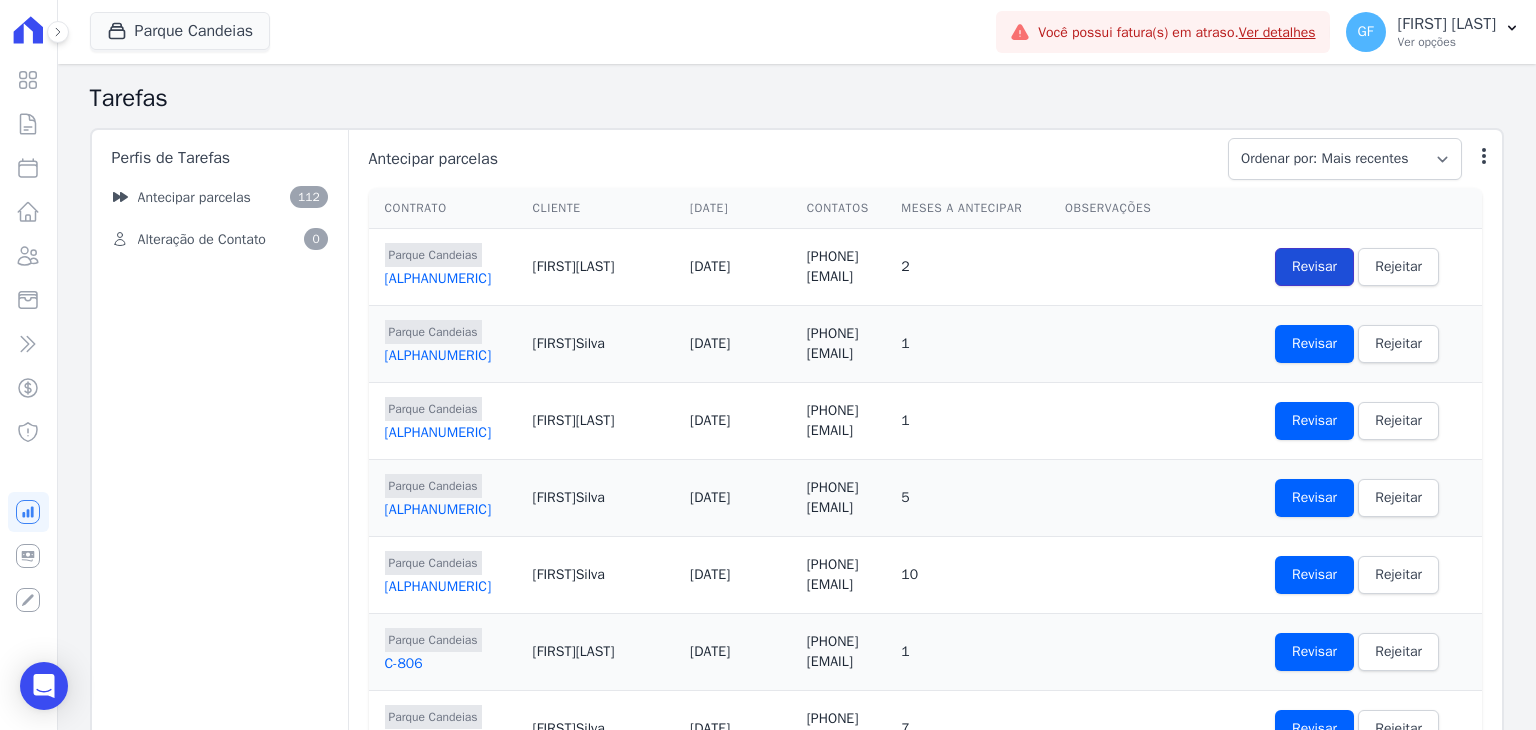 click on "Revisar" at bounding box center [1314, 267] 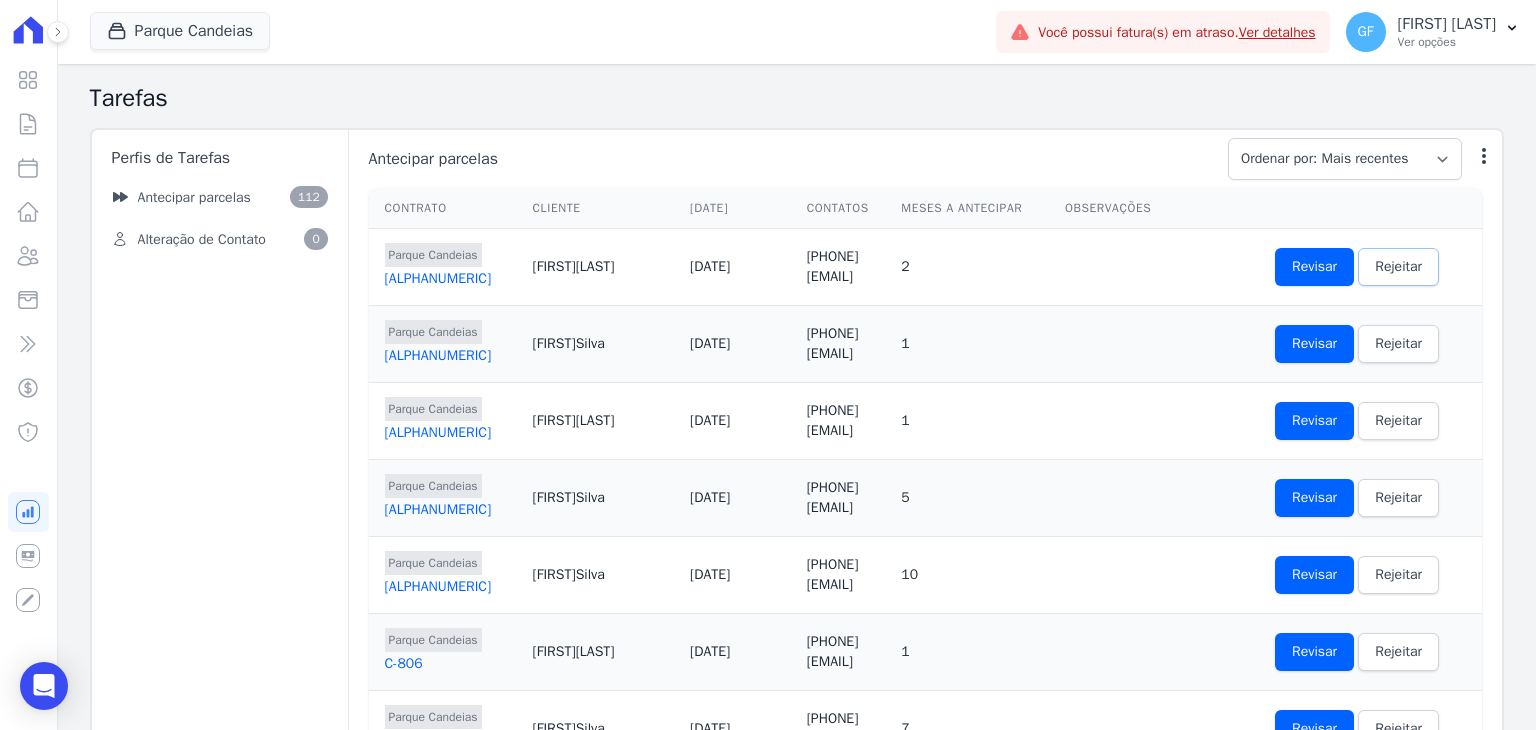 click on "Rejeitar" at bounding box center (1398, 267) 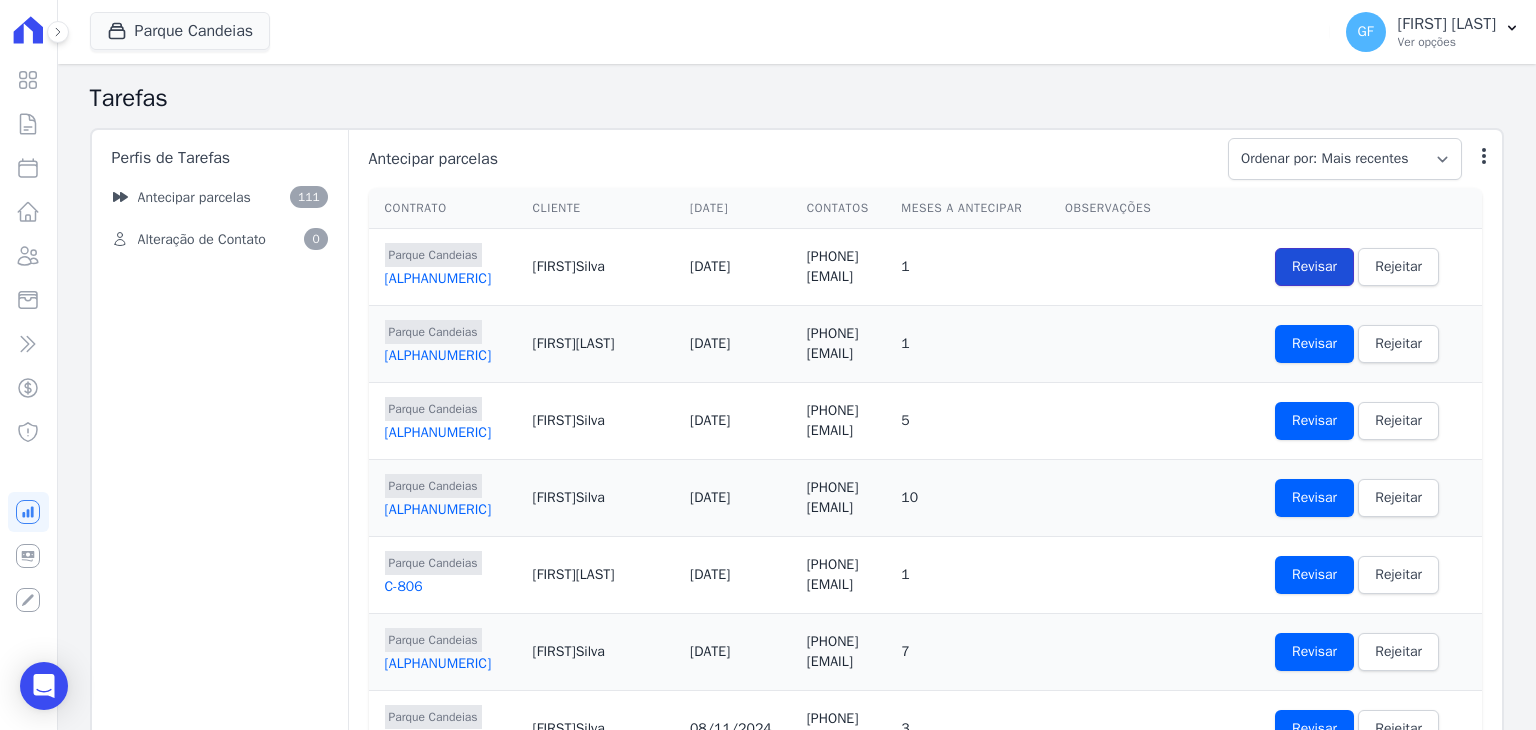 click on "Revisar" at bounding box center [1314, 267] 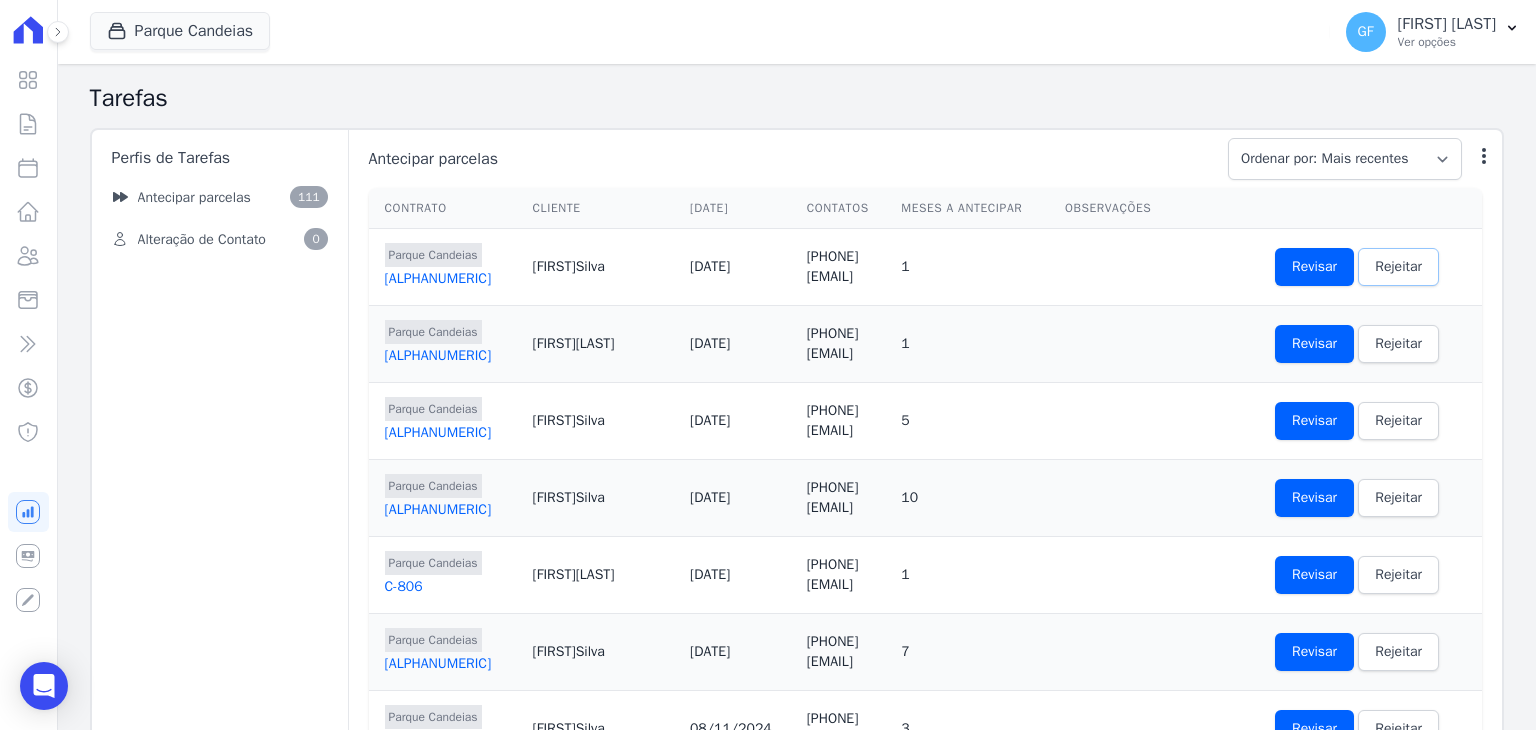click on "Rejeitar" at bounding box center (1398, 267) 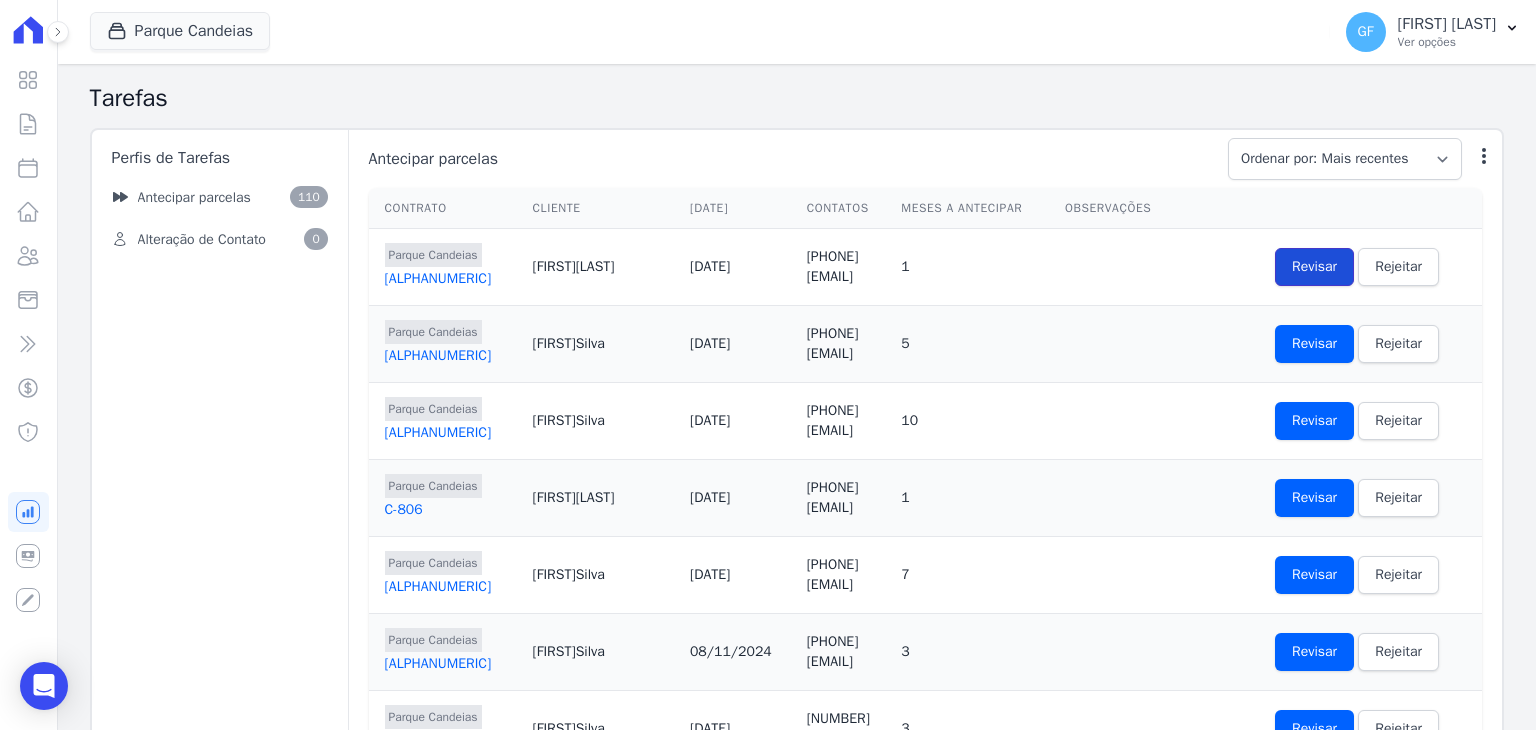 click on "Revisar" at bounding box center (1314, 267) 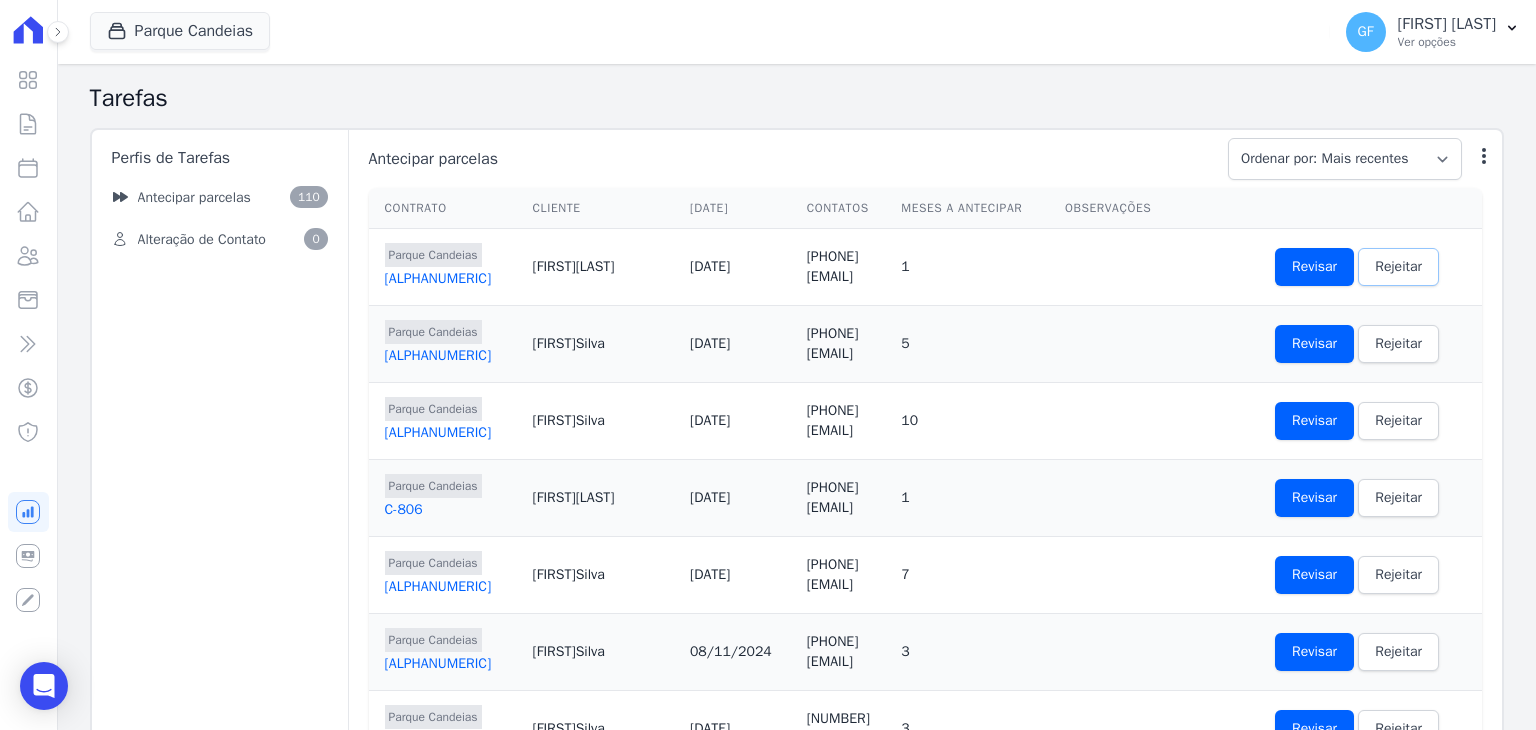 click on "Rejeitar" at bounding box center [1398, 267] 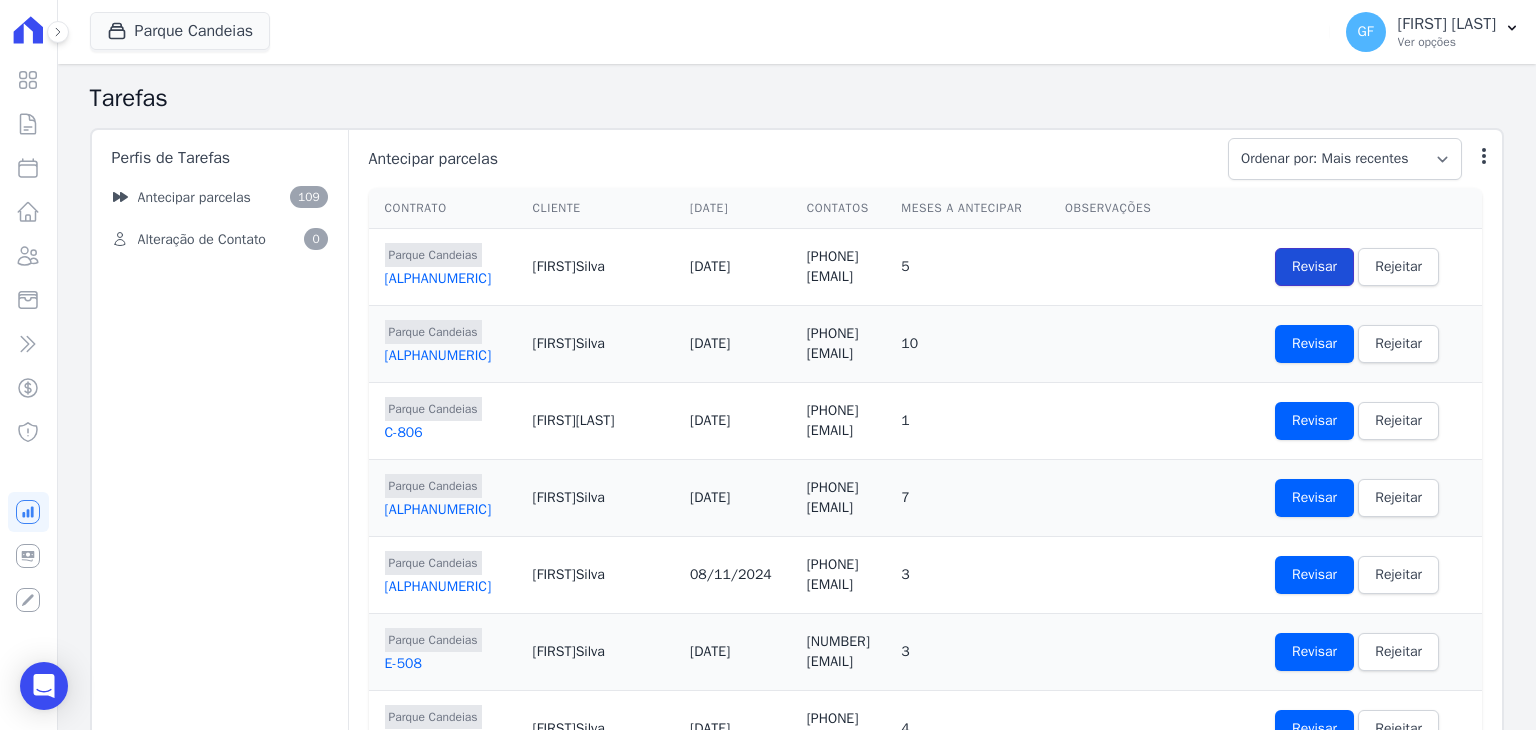click on "Revisar" at bounding box center [1314, 267] 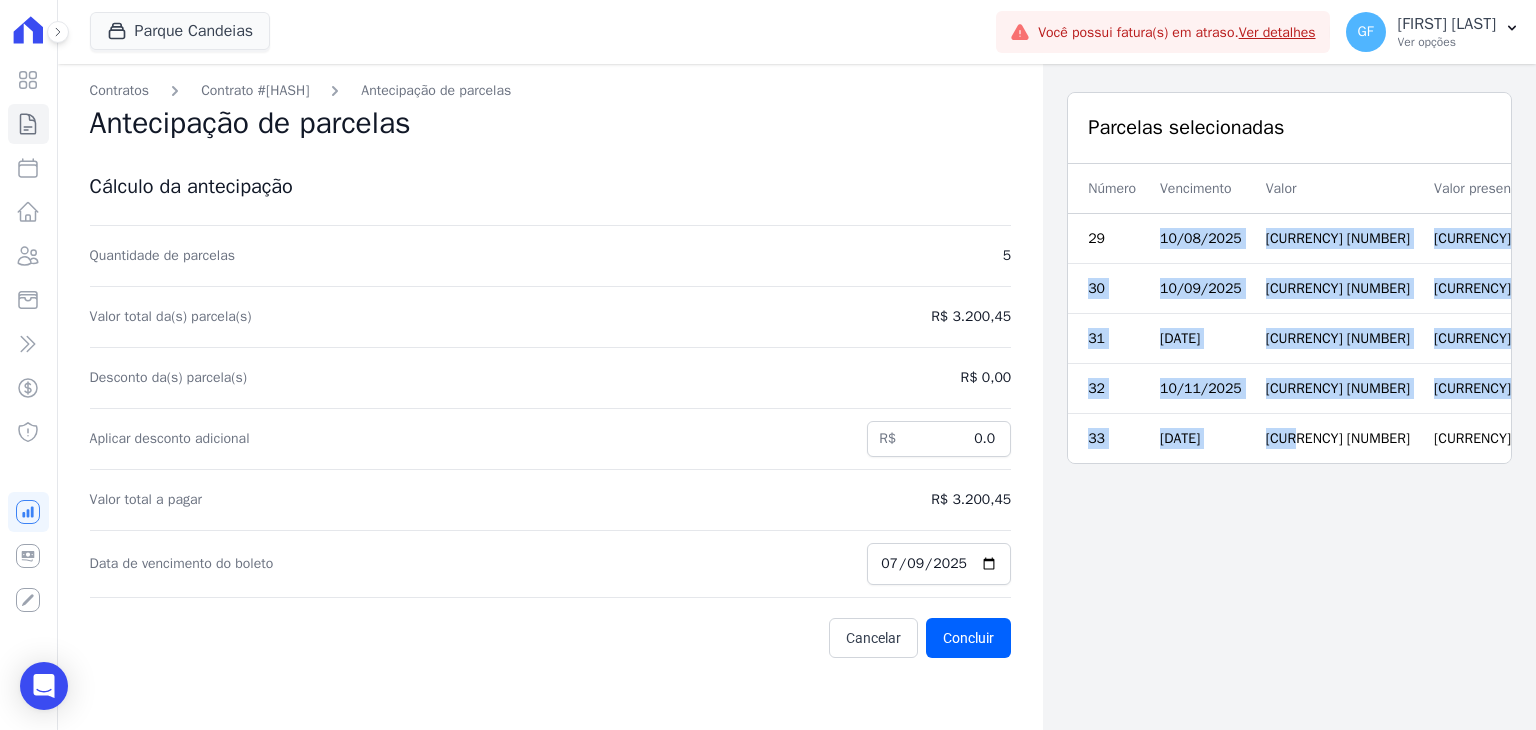 drag, startPoint x: 1158, startPoint y: 237, endPoint x: 1304, endPoint y: 438, distance: 248.42906 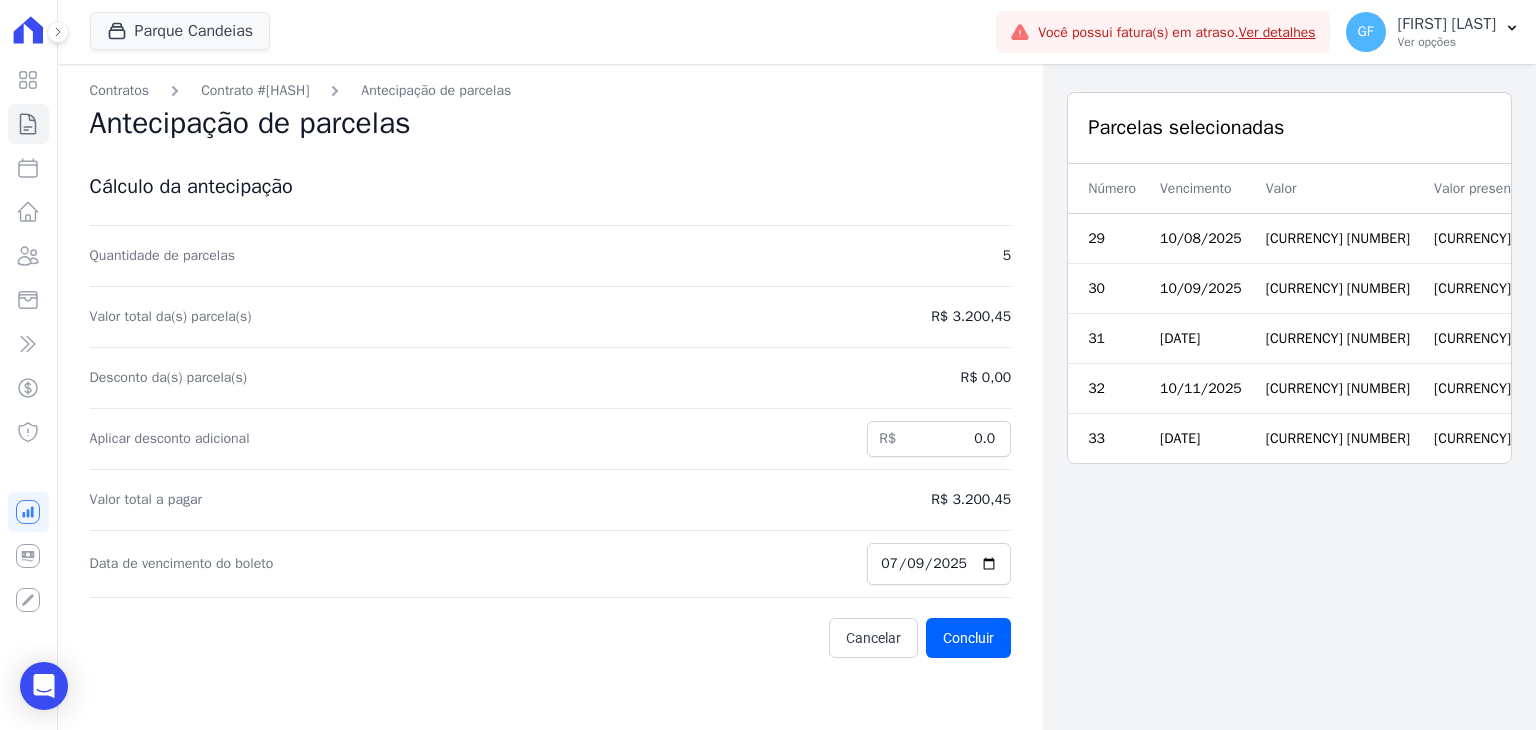 click on "[CURRENCY] [NUMBER]" at bounding box center (1506, 239) 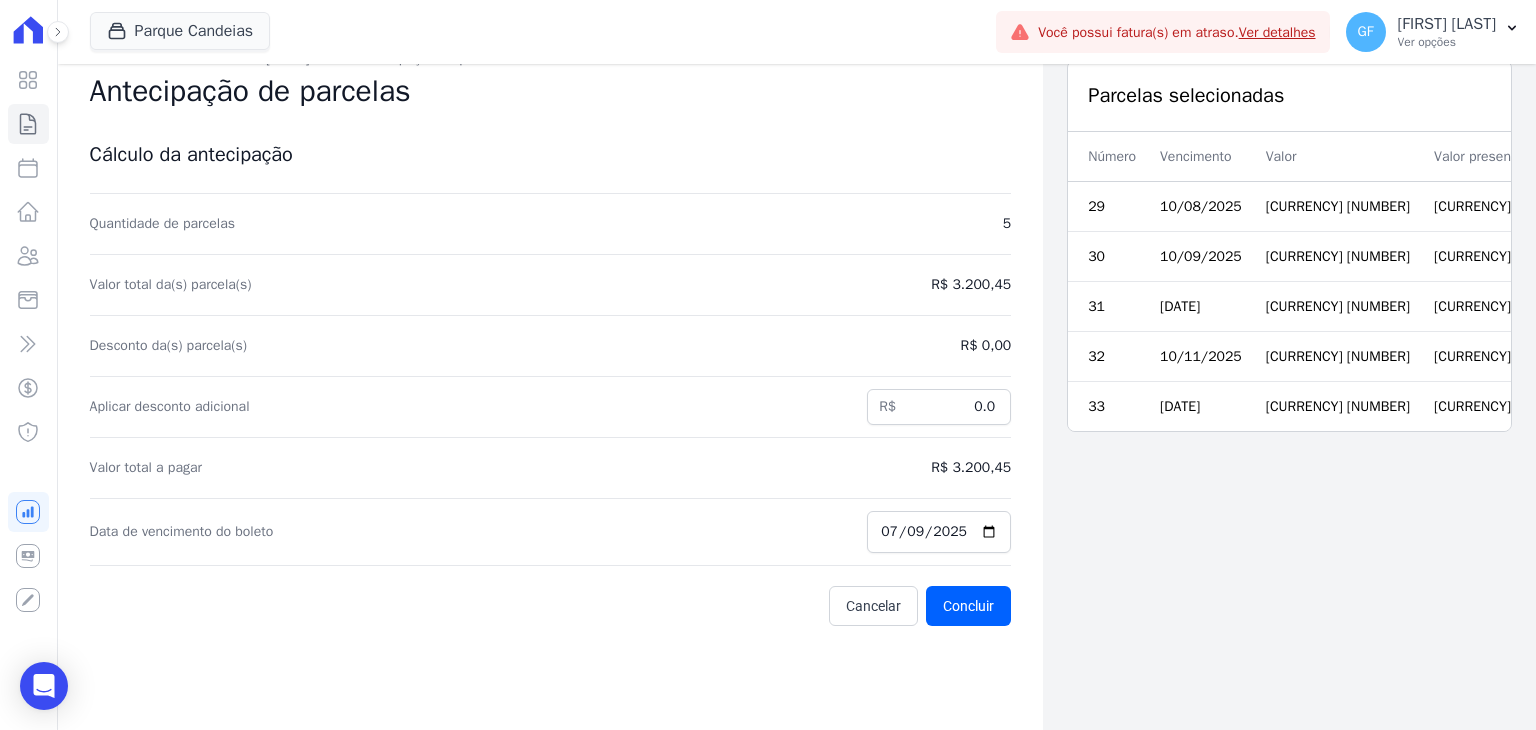 scroll, scrollTop: 64, scrollLeft: 0, axis: vertical 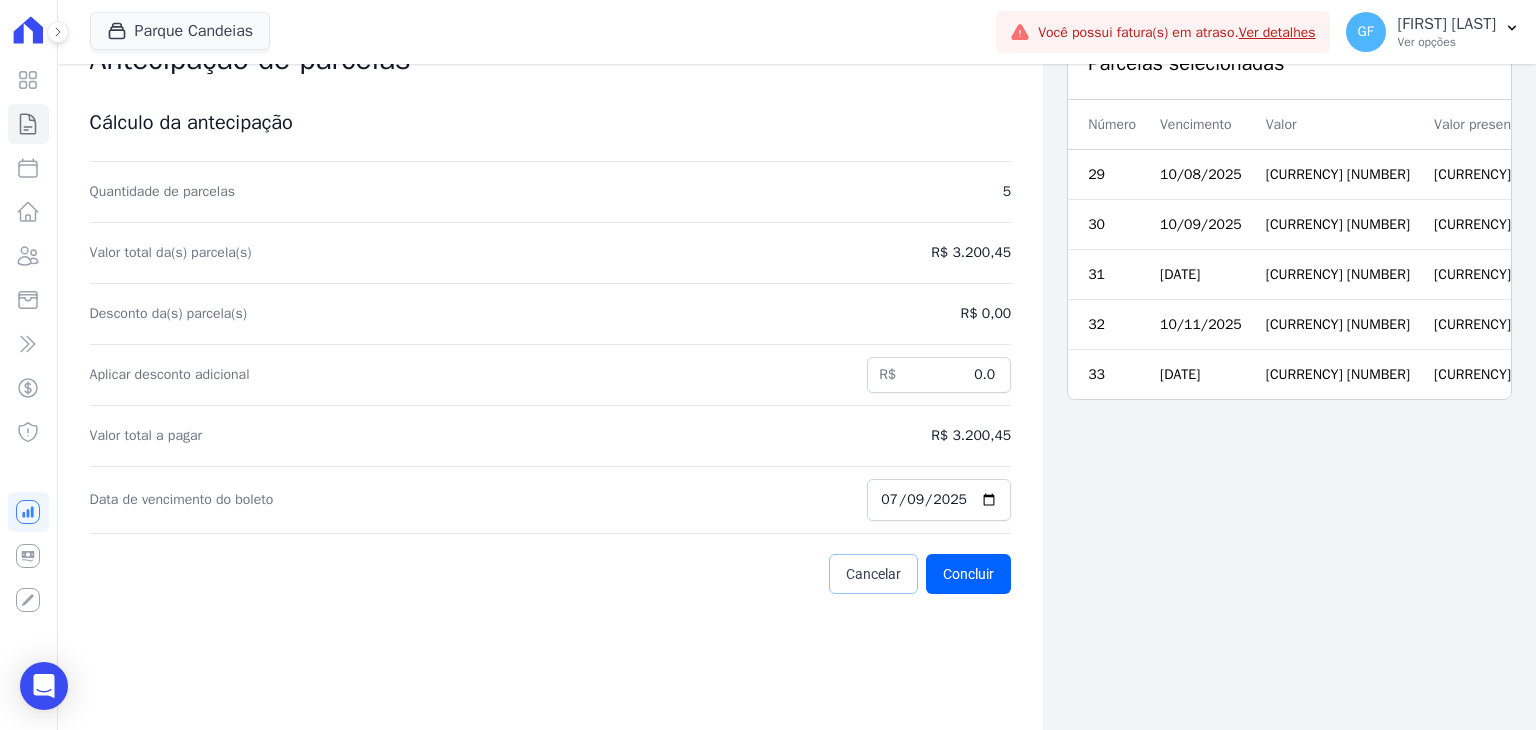 click on "Cancelar" at bounding box center [873, 574] 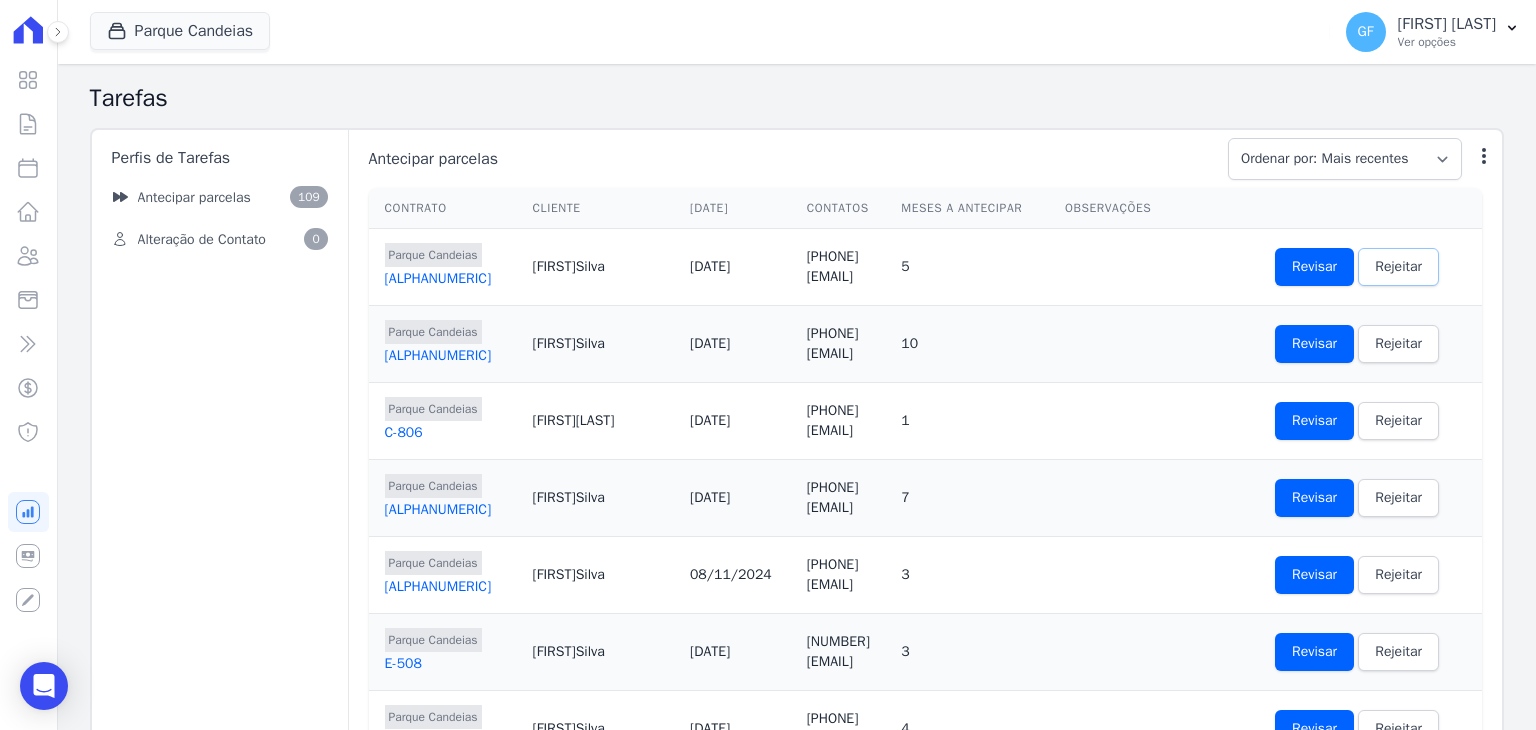 click on "Rejeitar" at bounding box center (1398, 267) 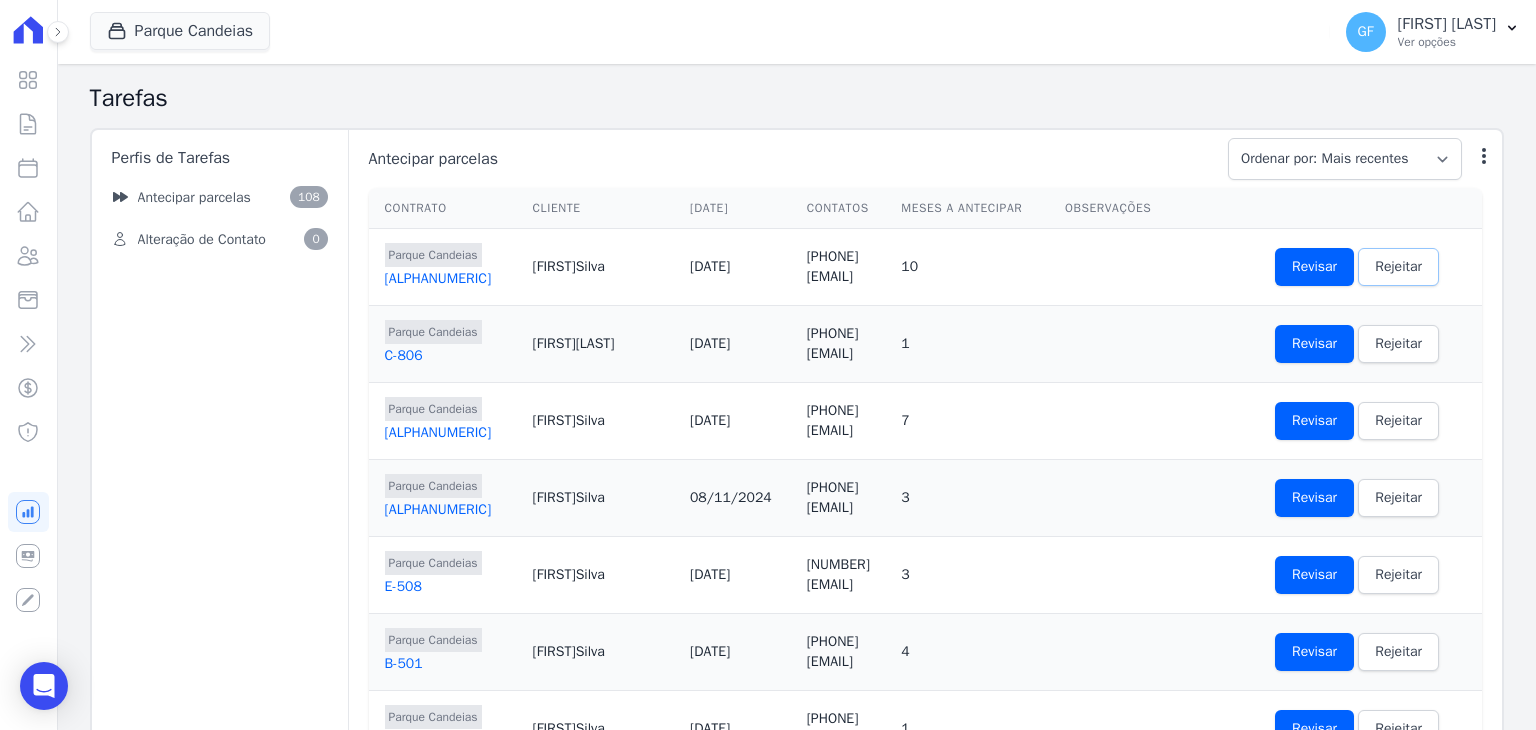 click on "Rejeitar" at bounding box center (1398, 267) 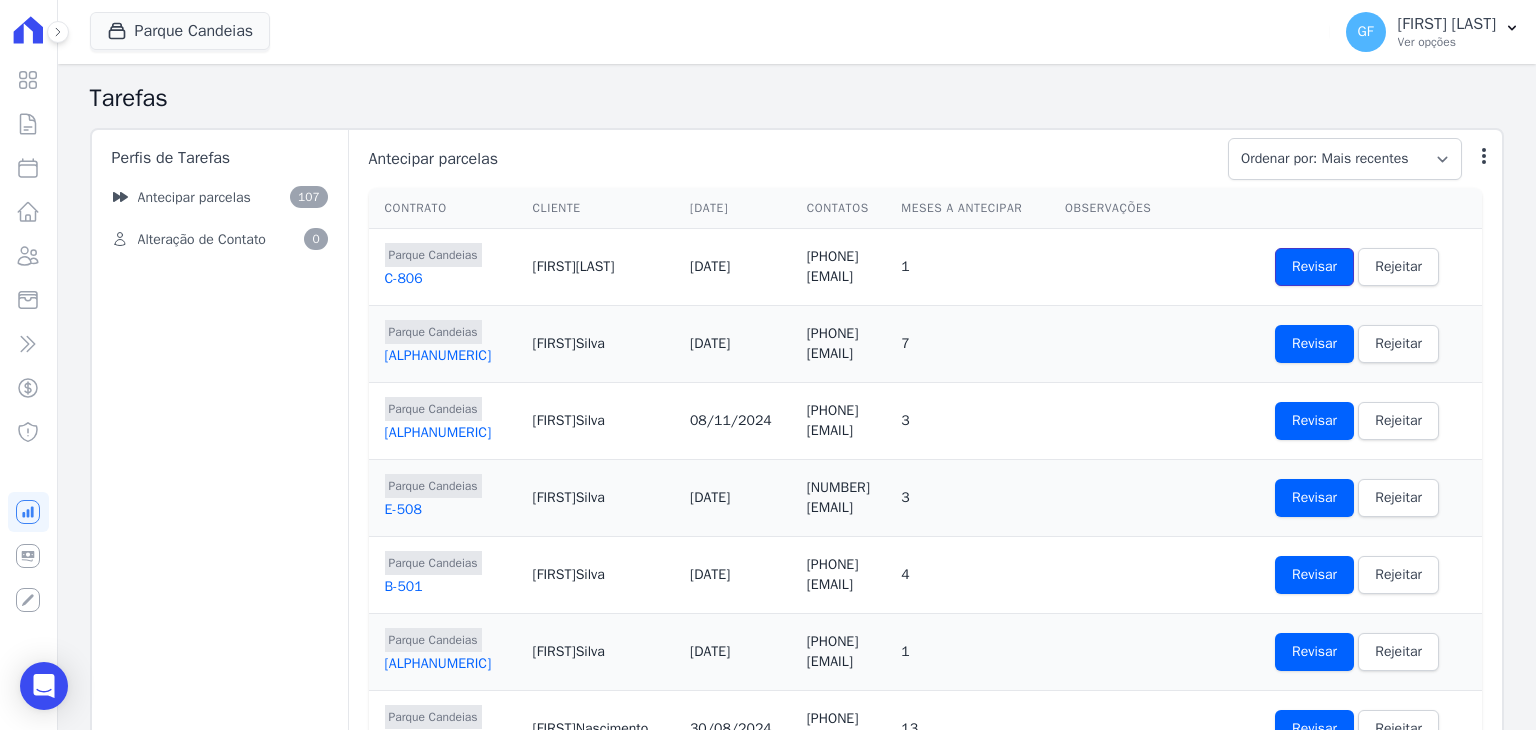 click on "Revisar" at bounding box center (1314, 267) 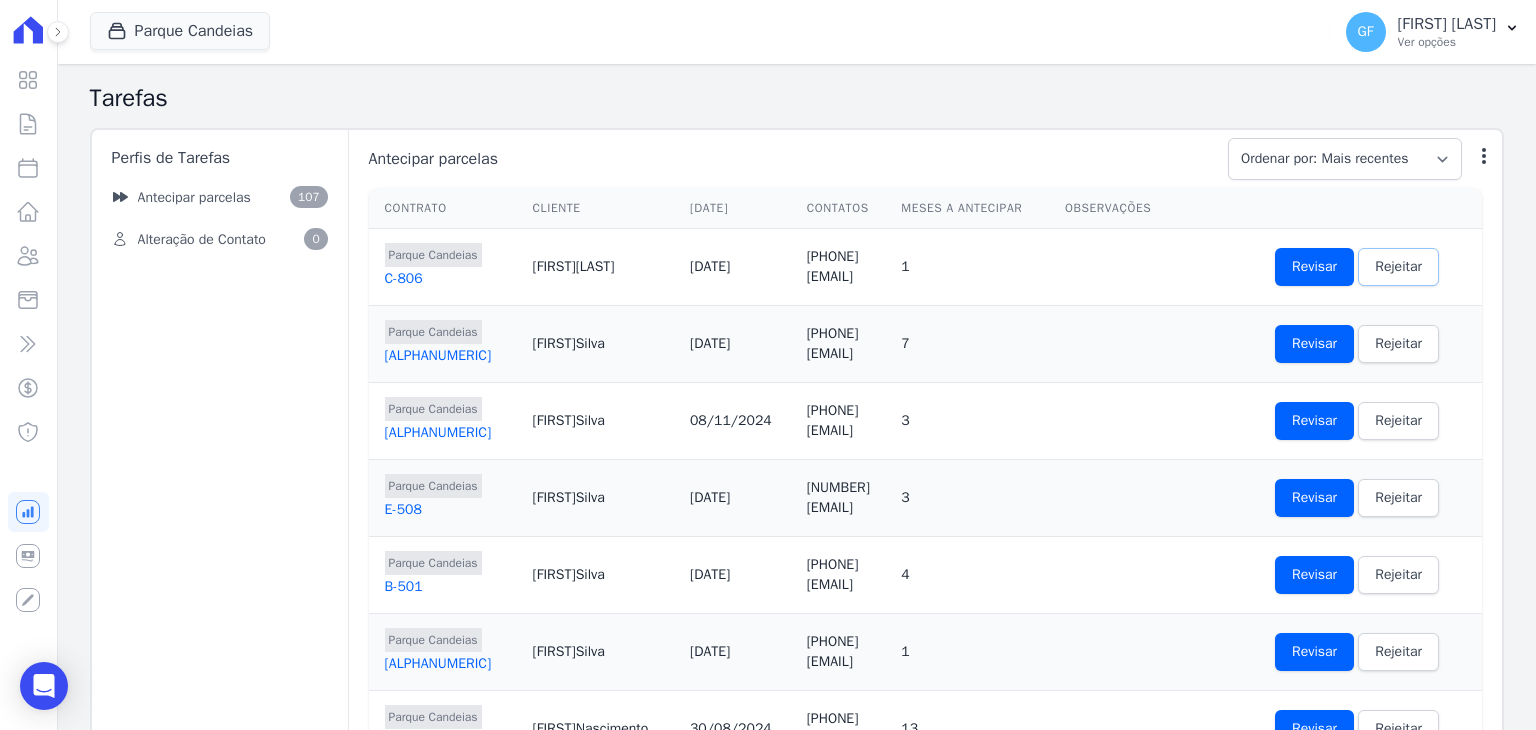 click on "Rejeitar" at bounding box center [1398, 267] 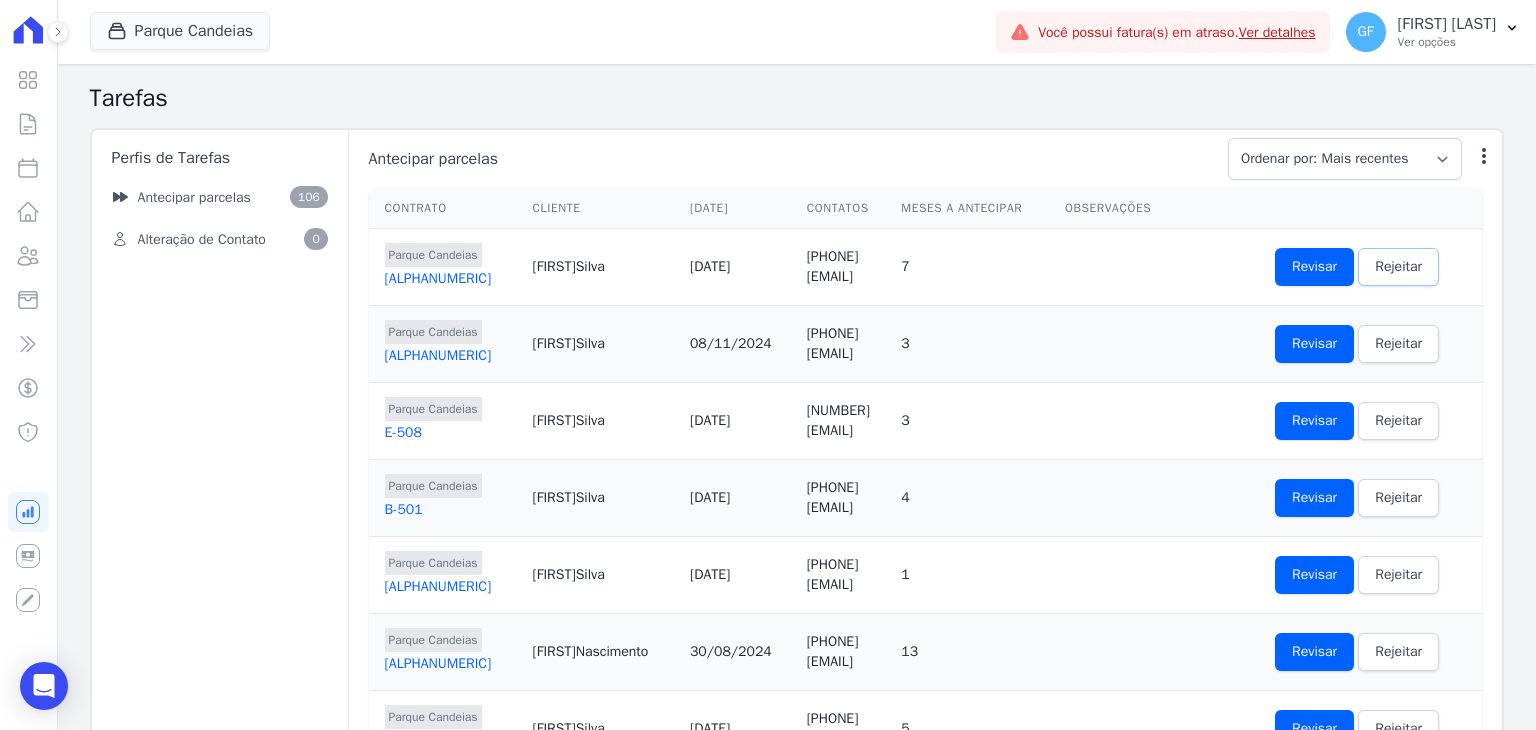click on "Rejeitar" at bounding box center [1398, 267] 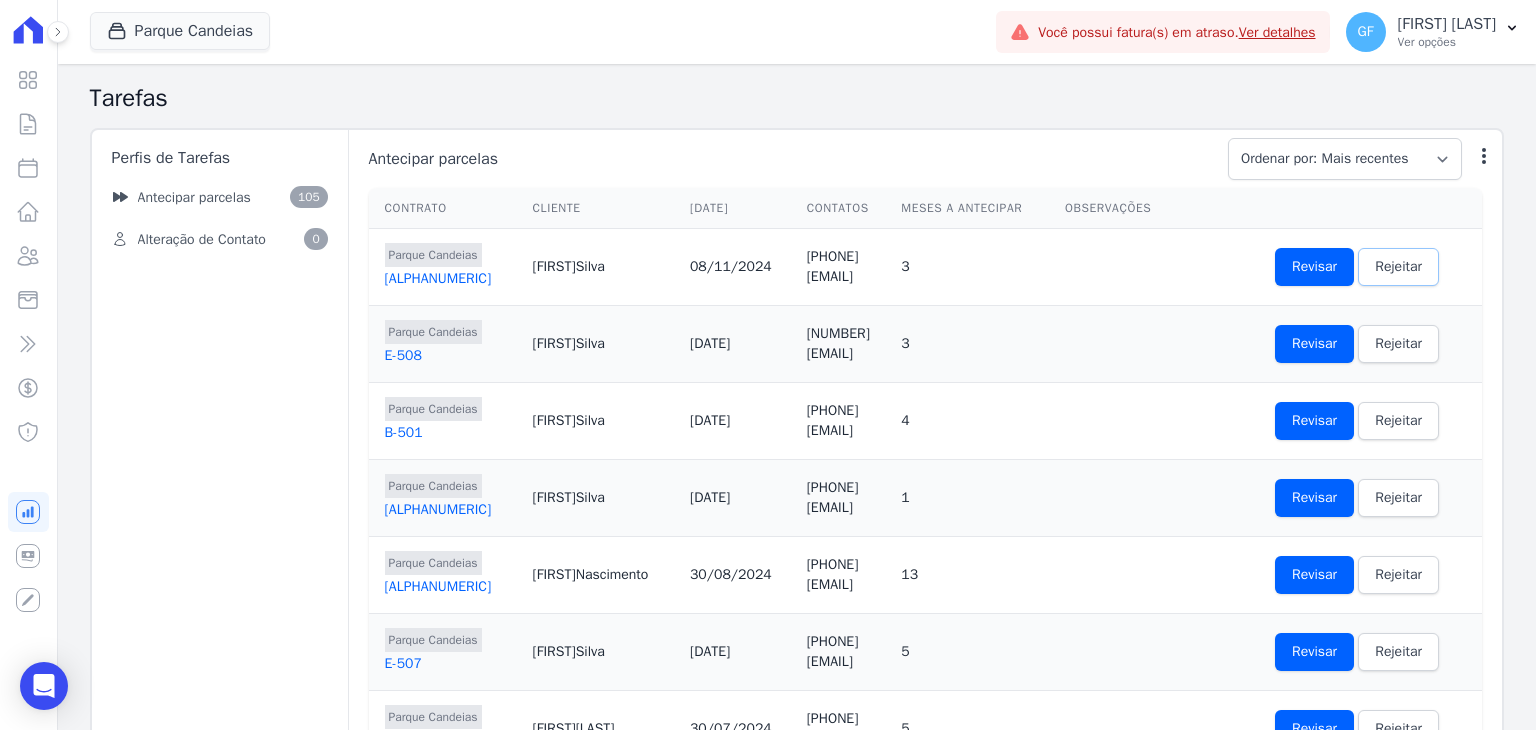click on "Rejeitar" at bounding box center (1398, 267) 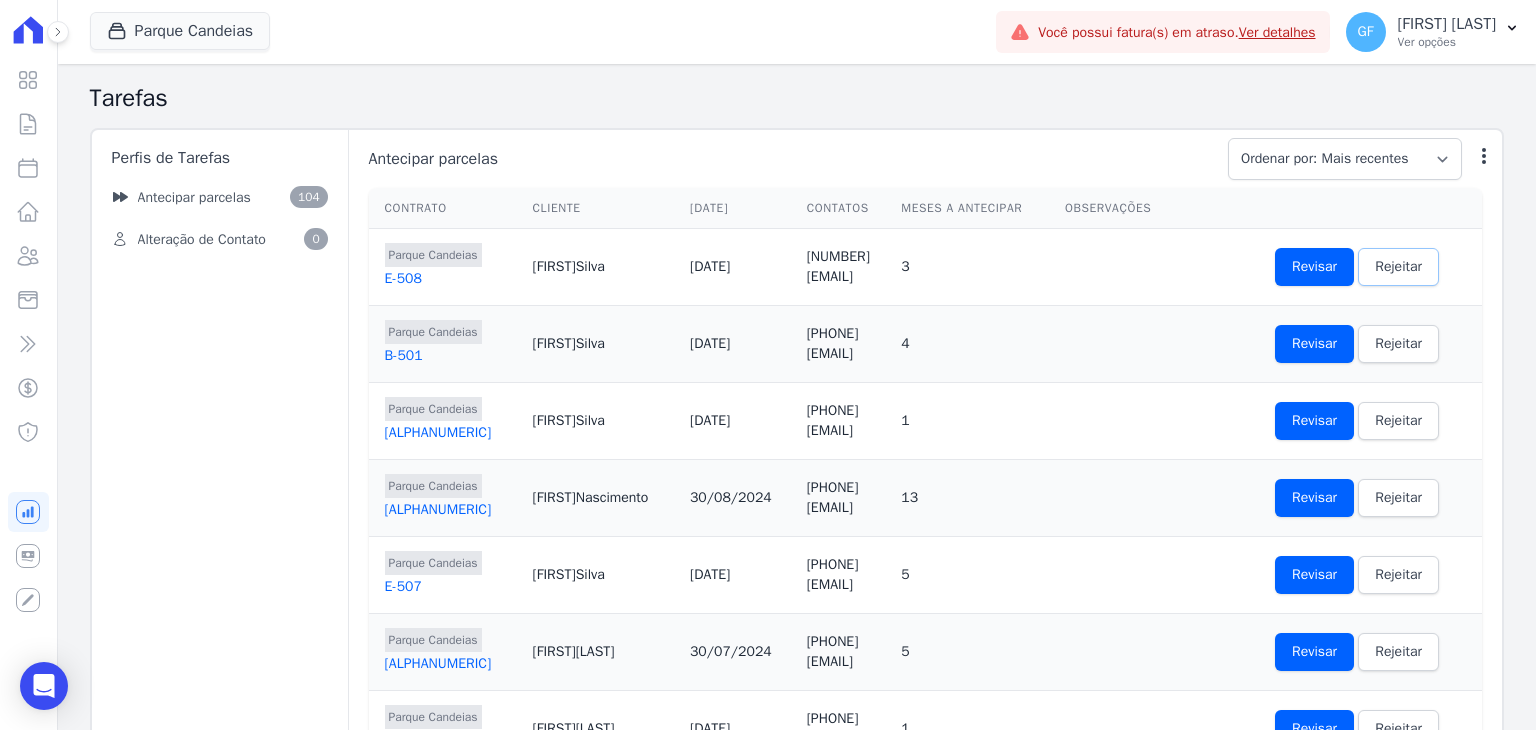 click on "Rejeitar" at bounding box center (1398, 267) 